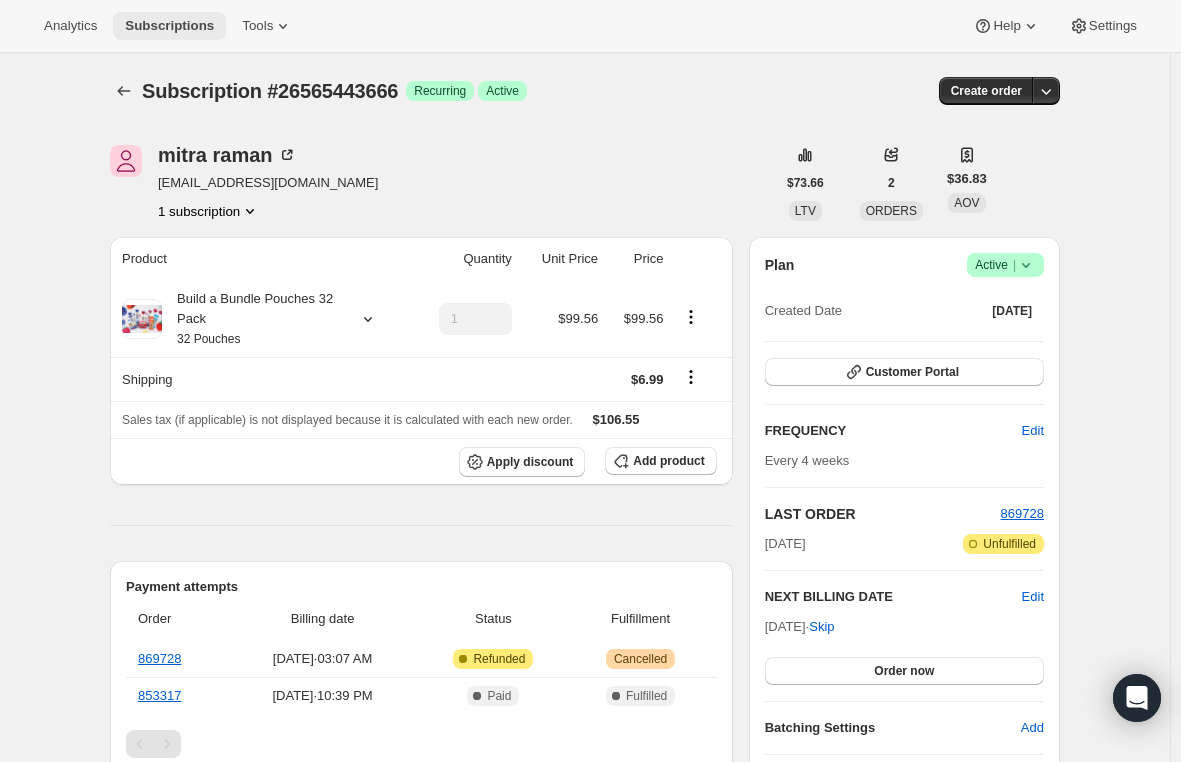 scroll, scrollTop: 0, scrollLeft: 0, axis: both 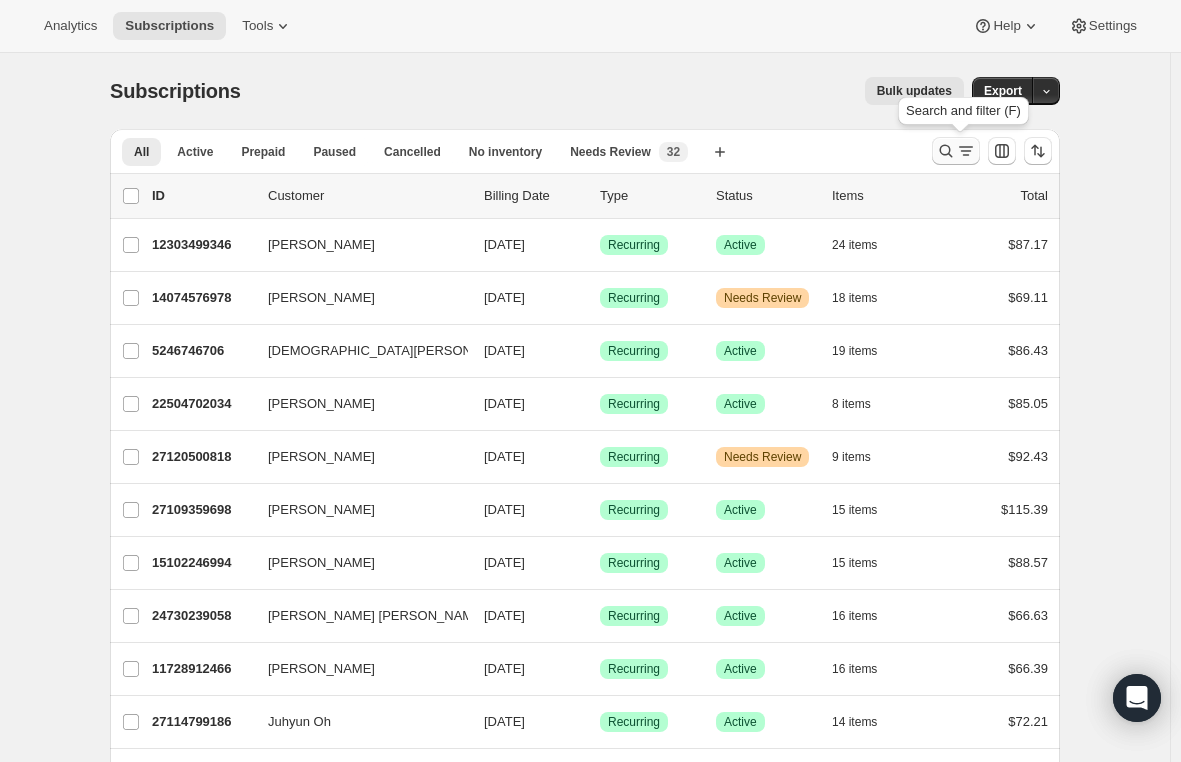 click 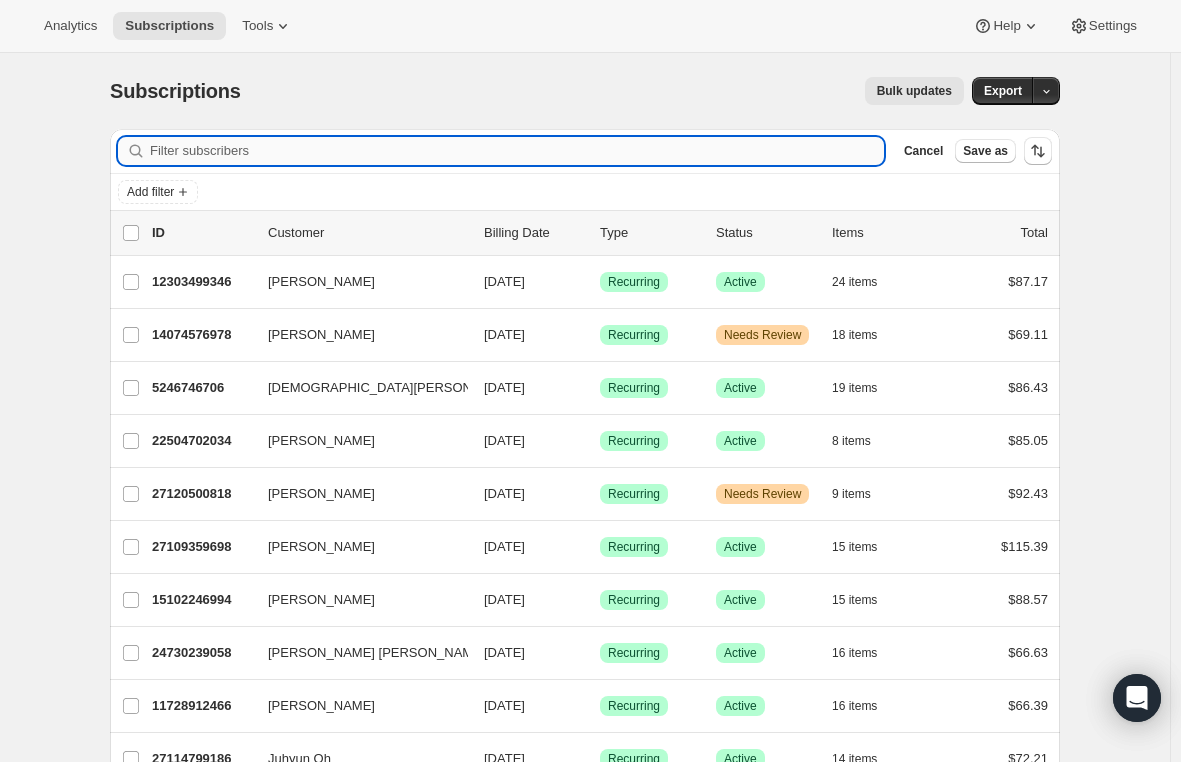 click on "Filter subscribers" at bounding box center [517, 151] 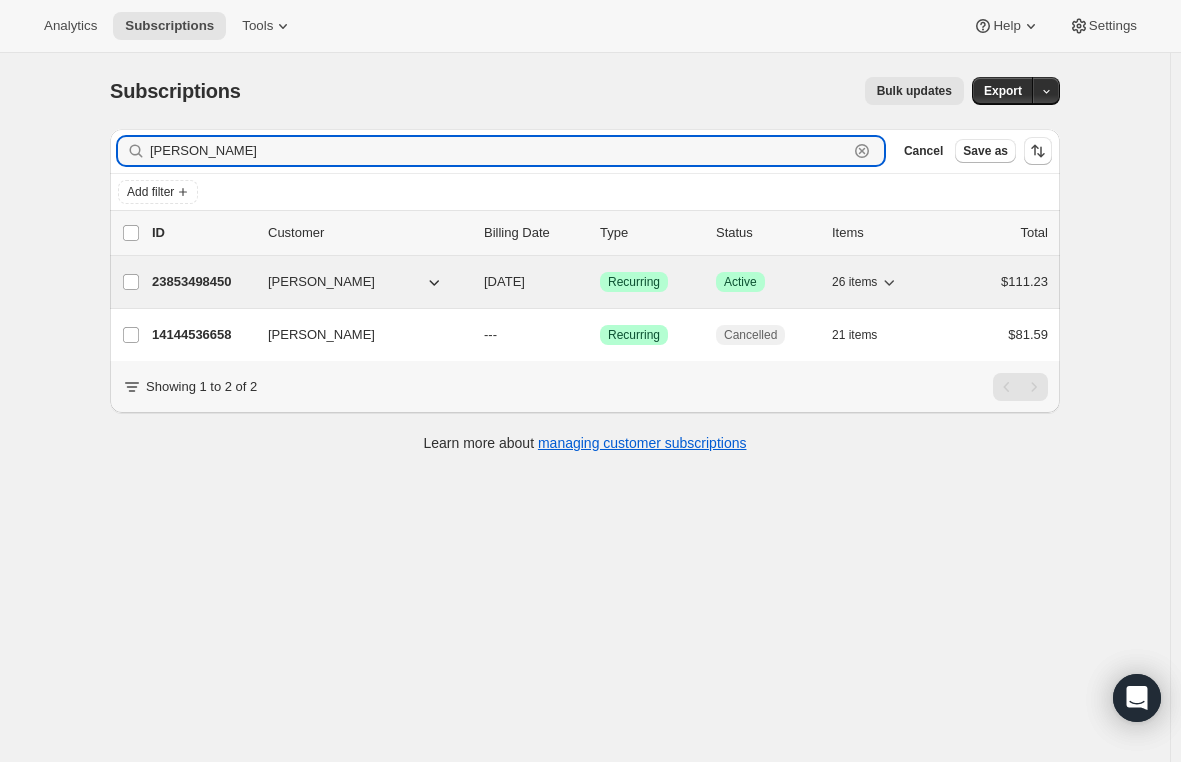 type on "Alicia Woodall" 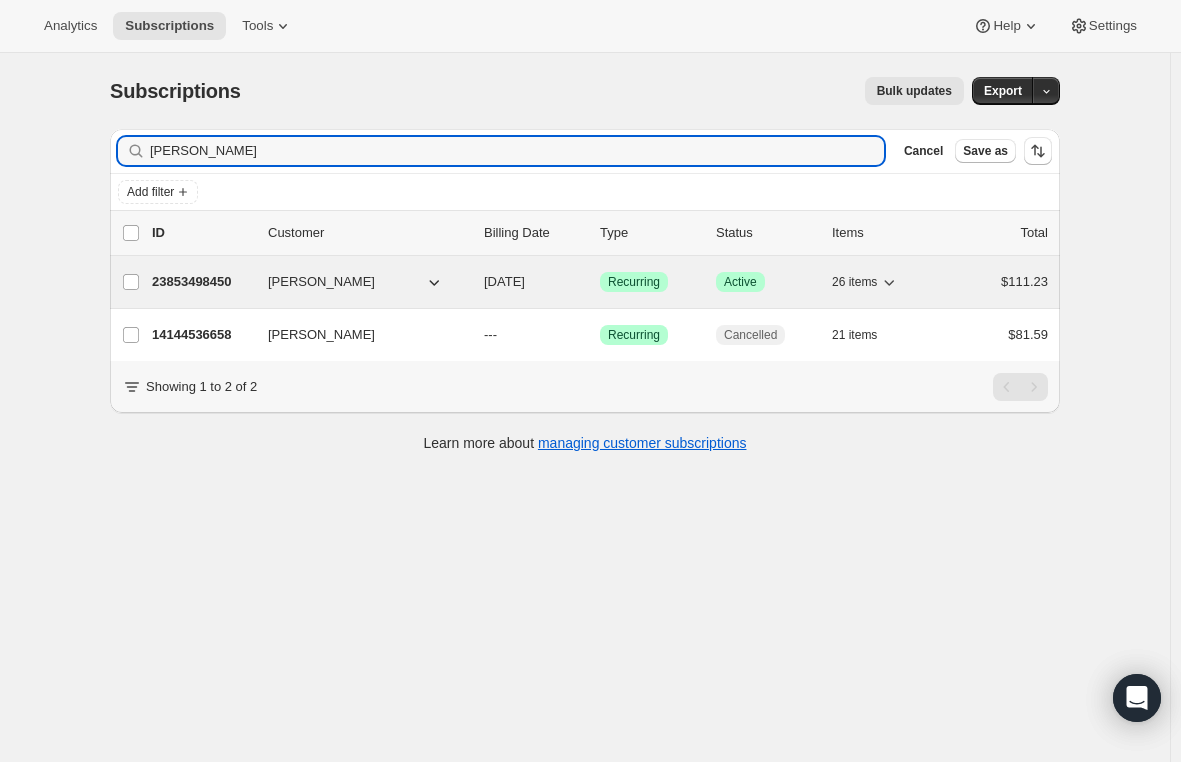 click on "23853498450" at bounding box center (202, 282) 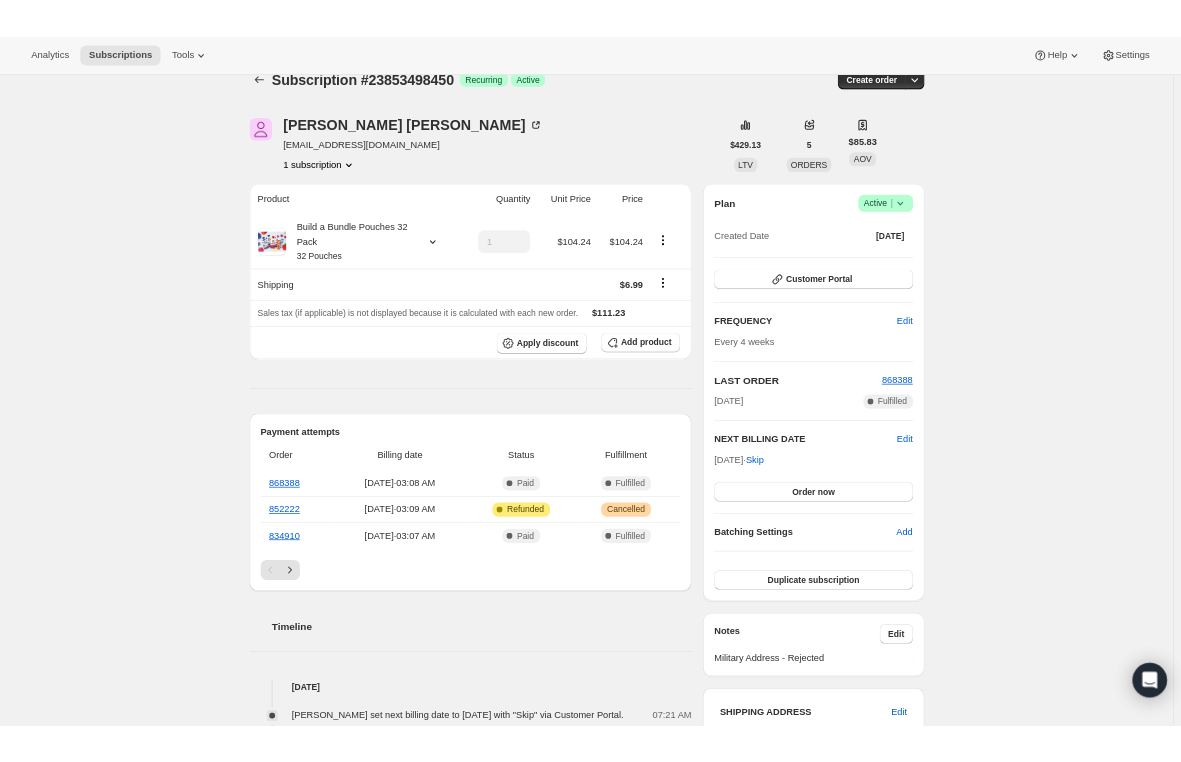 scroll, scrollTop: 0, scrollLeft: 0, axis: both 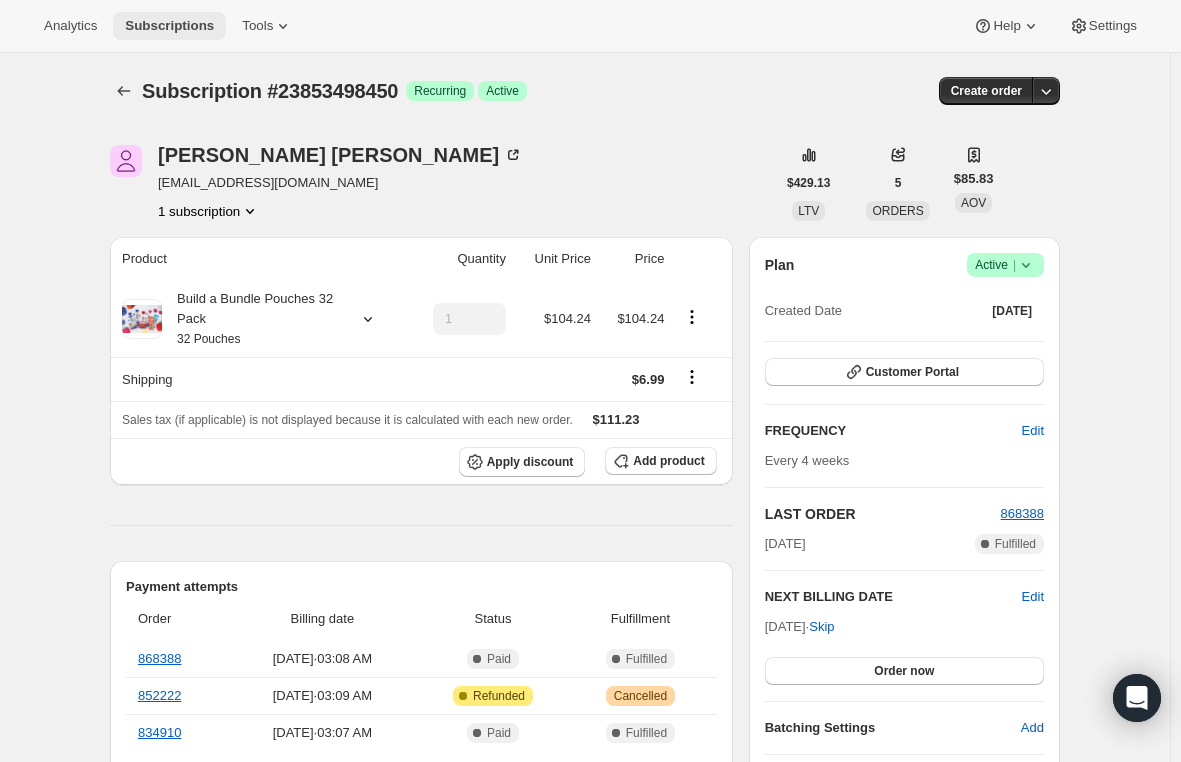 click on "Subscriptions" at bounding box center (169, 26) 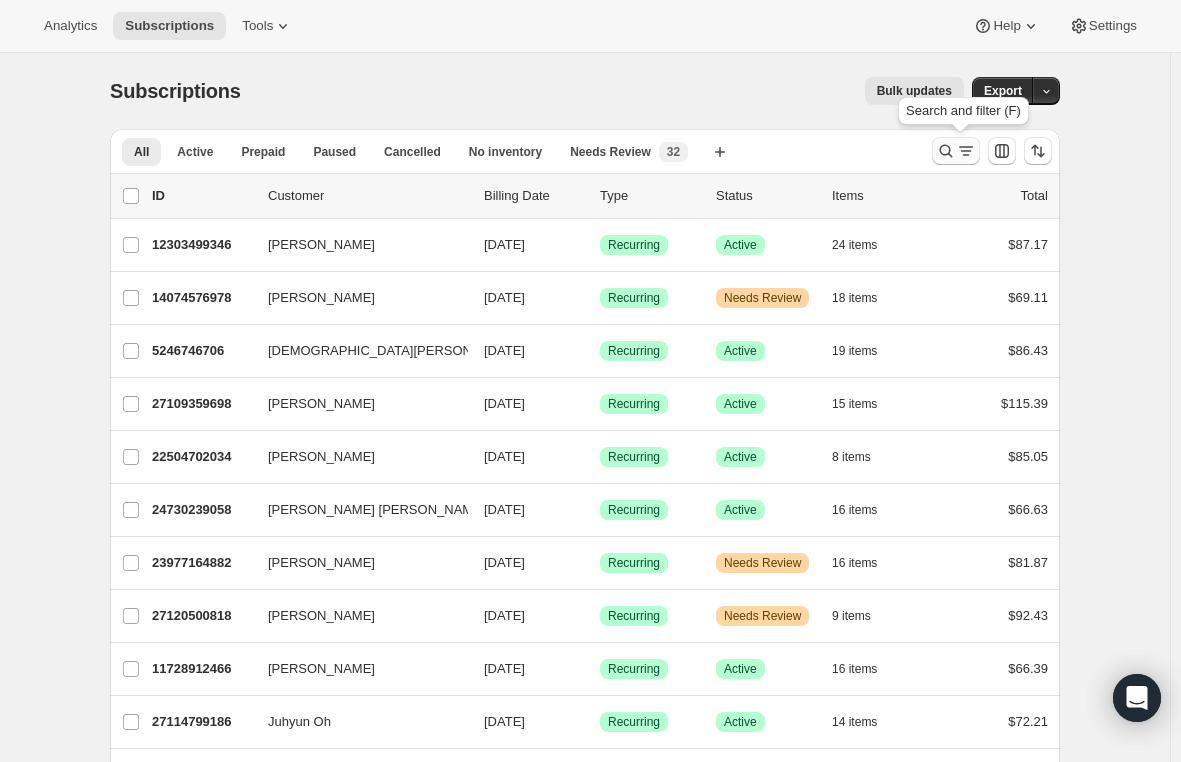 click 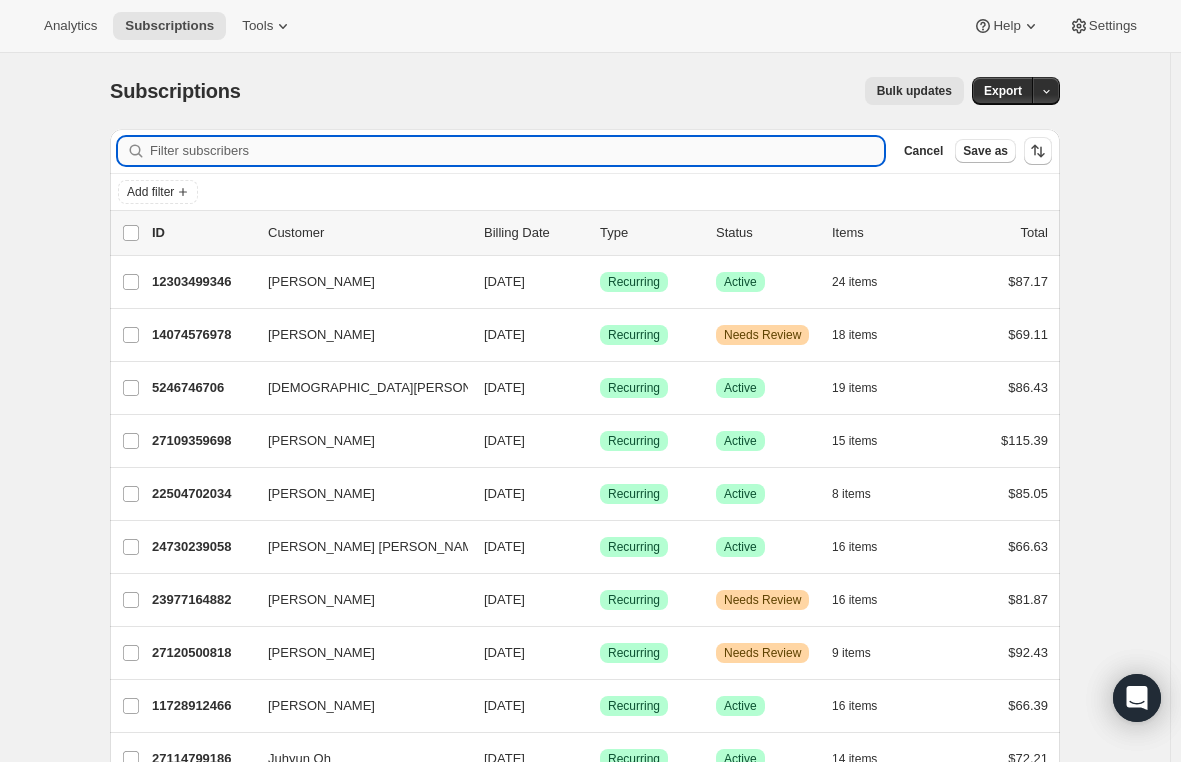 click on "Filter subscribers" at bounding box center [517, 151] 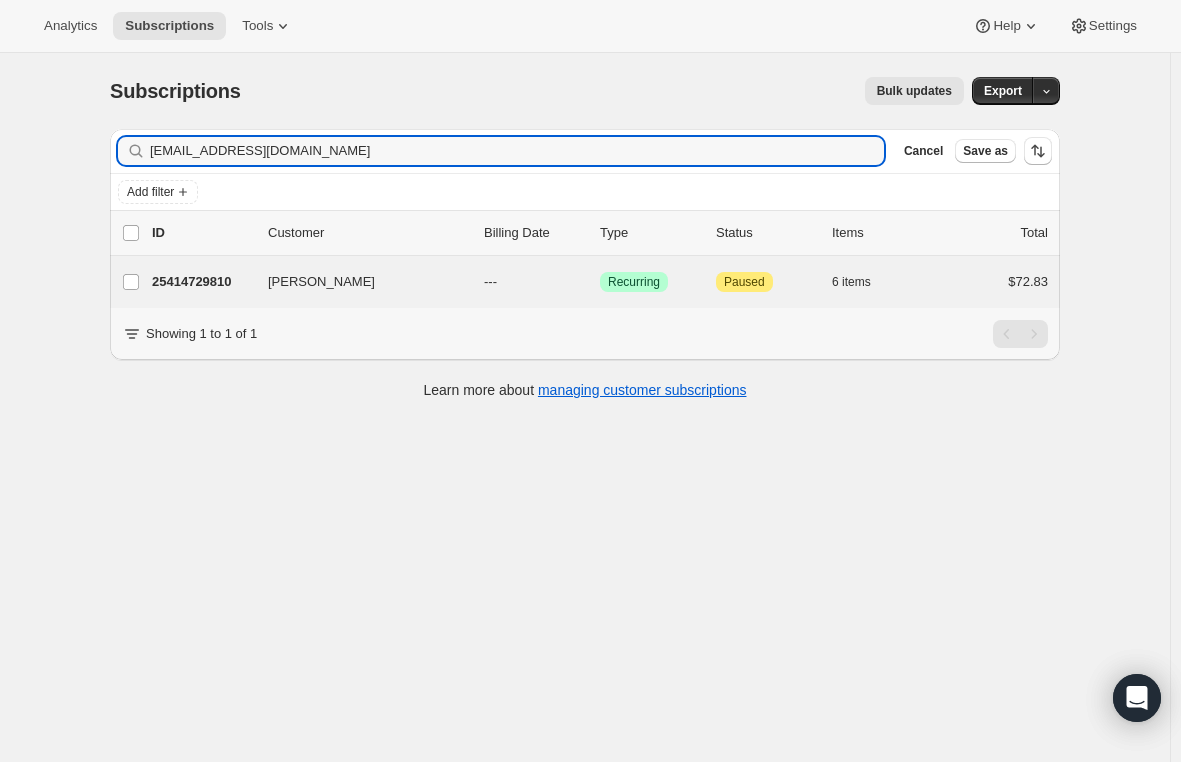 type on "irispyun@gmail.com" 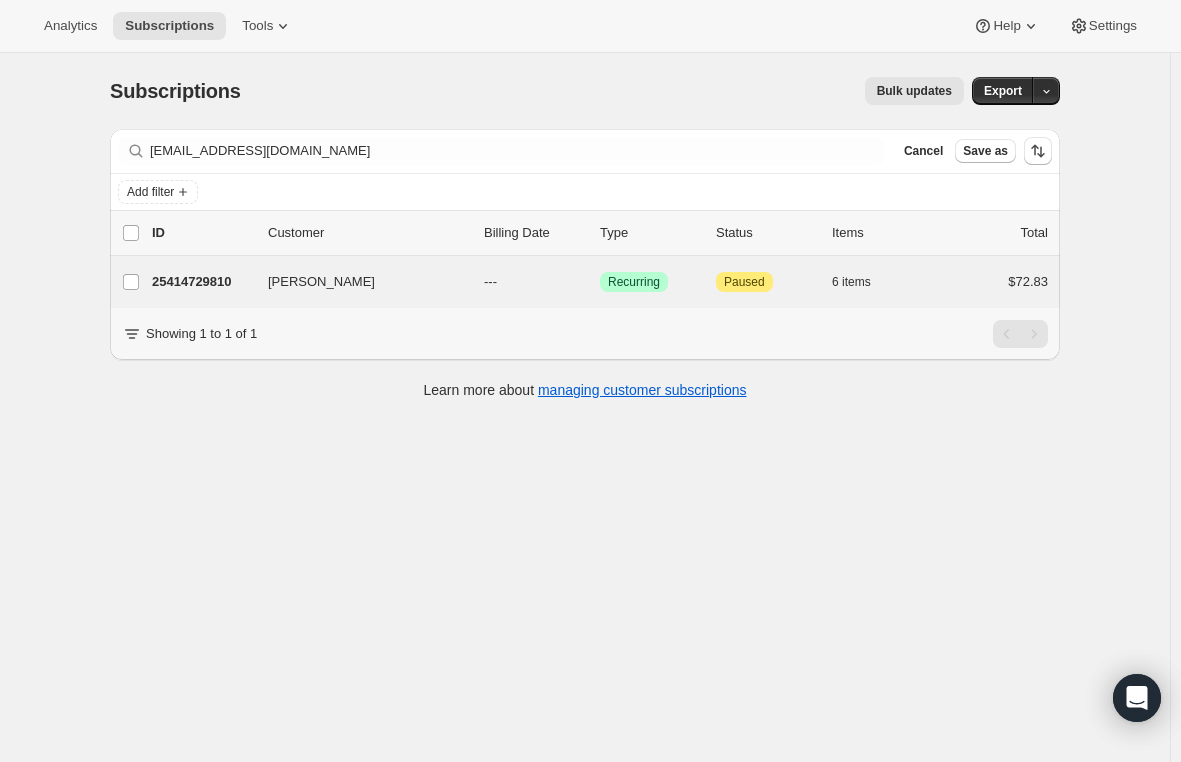 click on "Iris Pyun 25414729810 Iris Pyun --- Success Recurring Attention Paused 6   items $72.83" at bounding box center [585, 282] 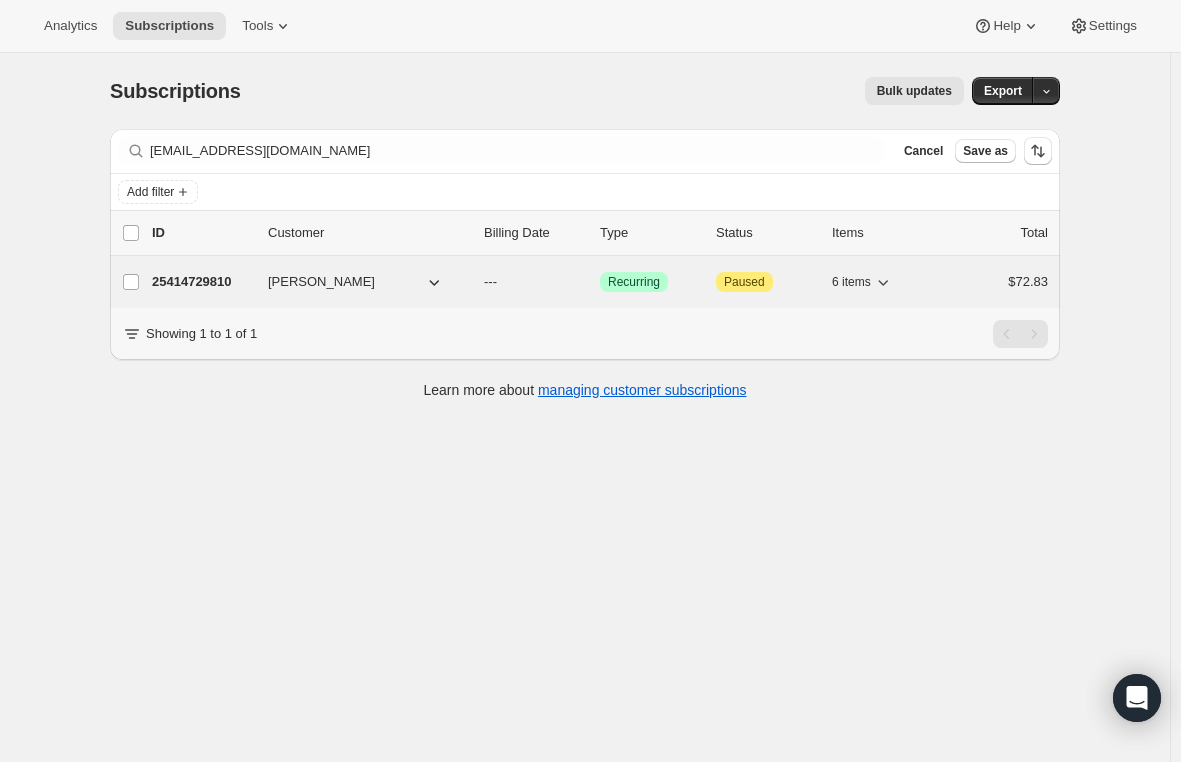click on "25414729810" at bounding box center [202, 282] 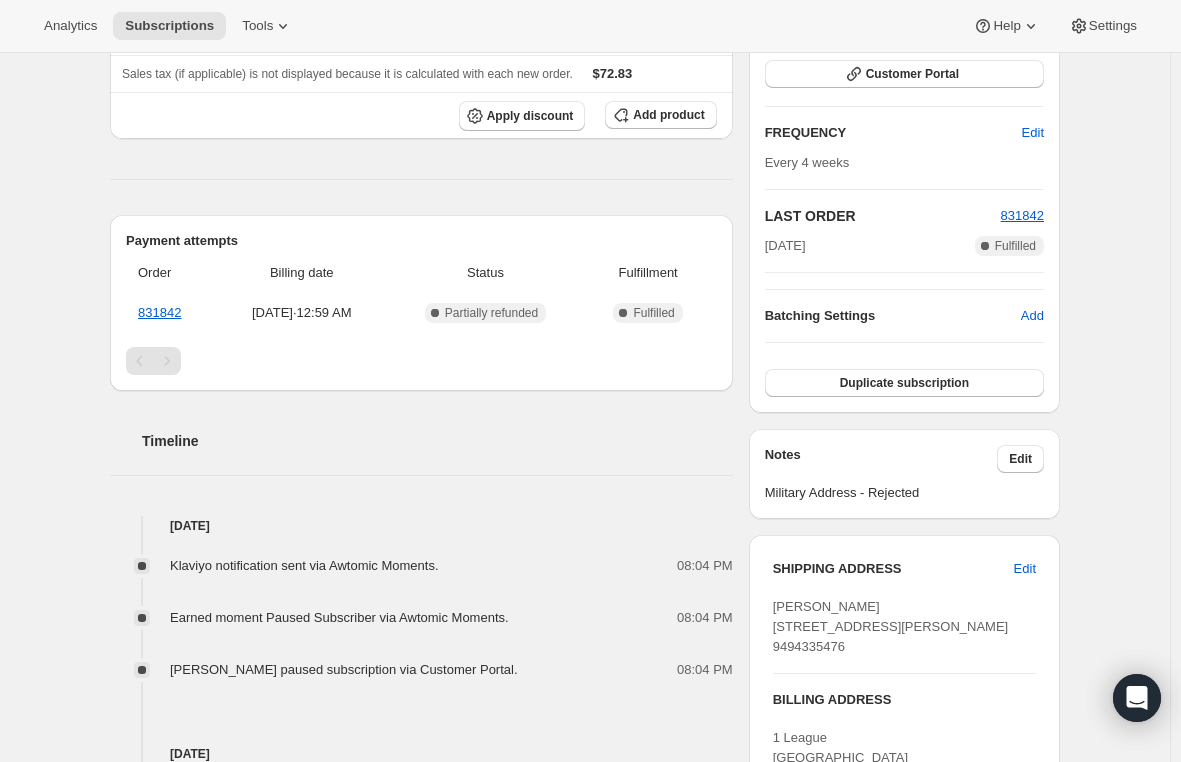 scroll, scrollTop: 222, scrollLeft: 0, axis: vertical 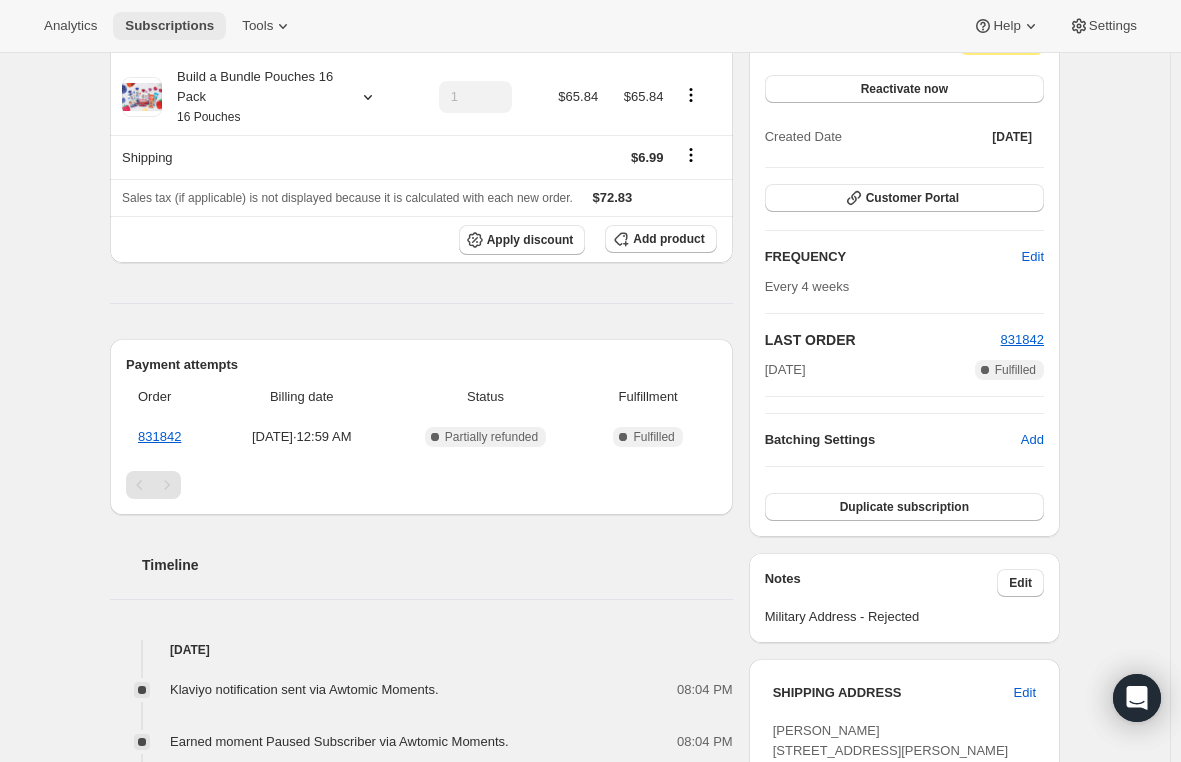 click on "Subscriptions" at bounding box center (169, 26) 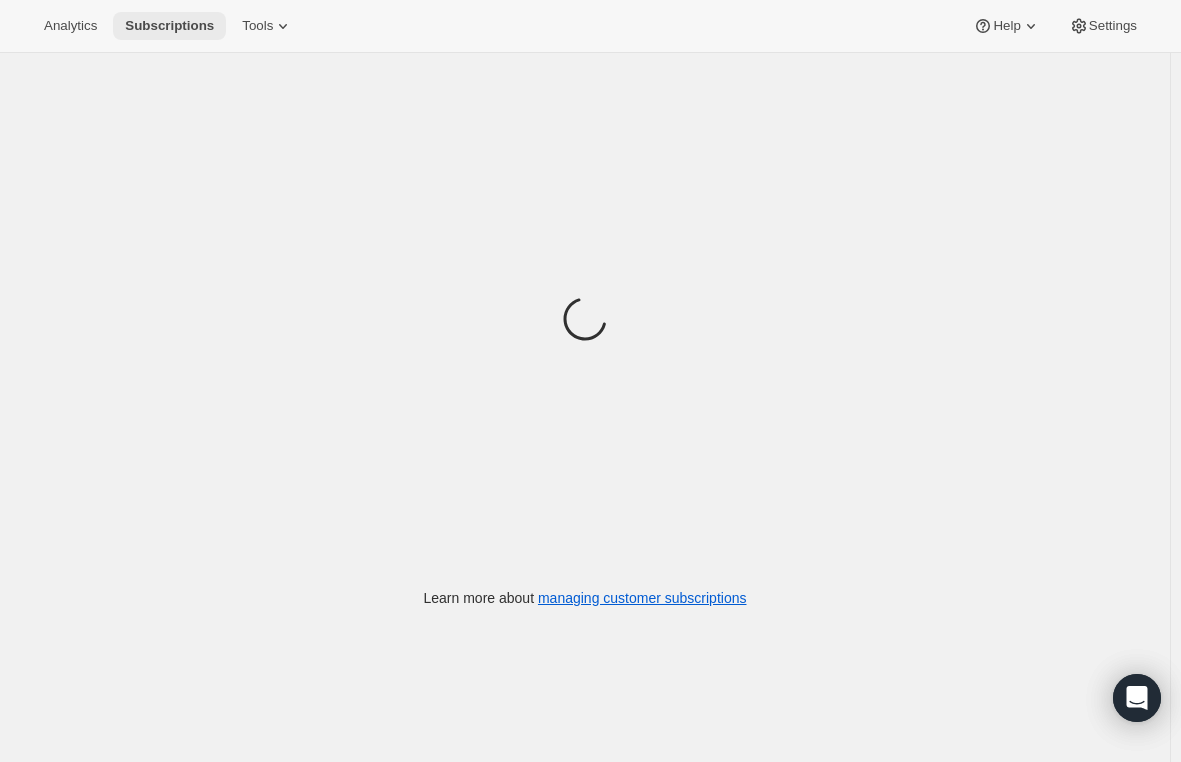 scroll, scrollTop: 0, scrollLeft: 0, axis: both 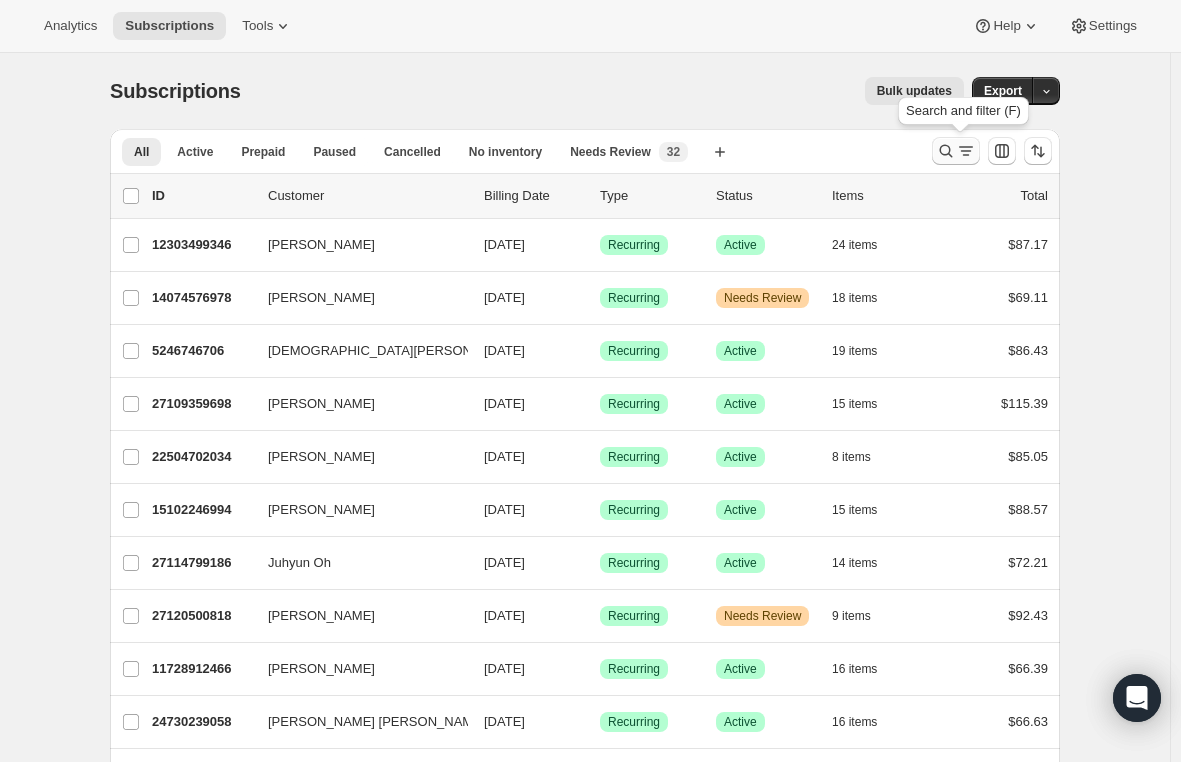 click 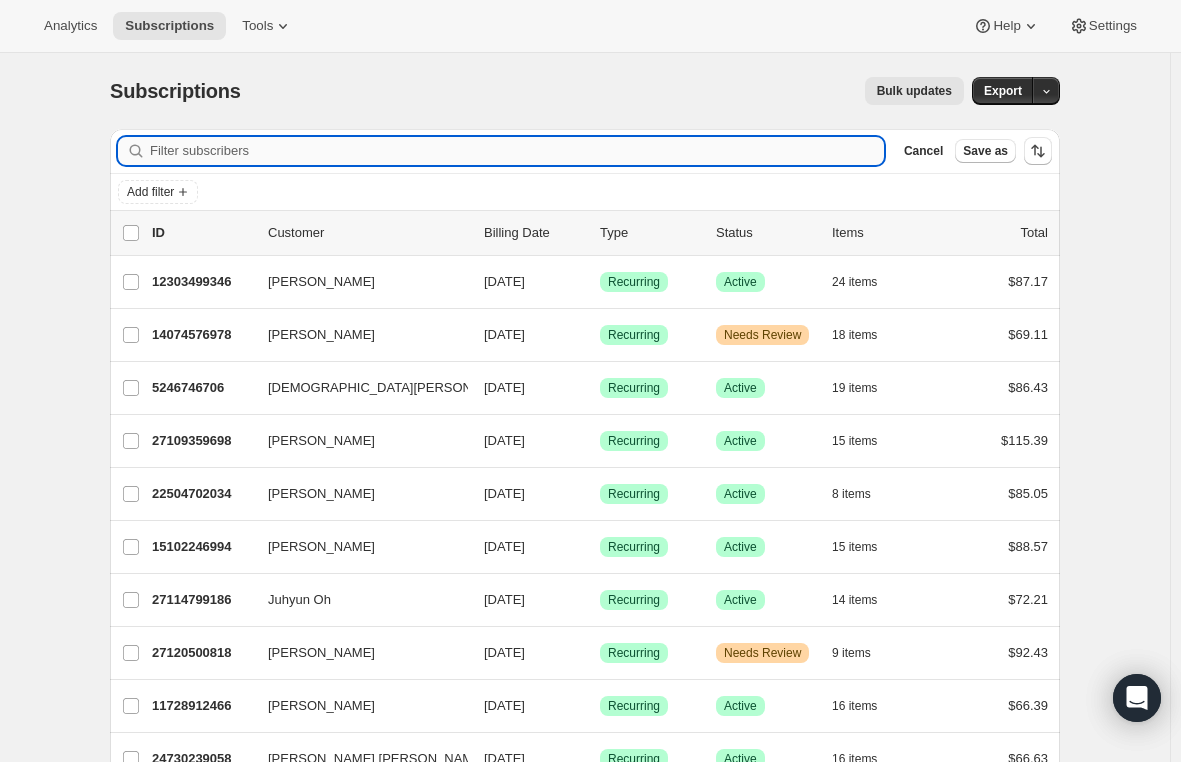 click on "Filter subscribers" at bounding box center (517, 151) 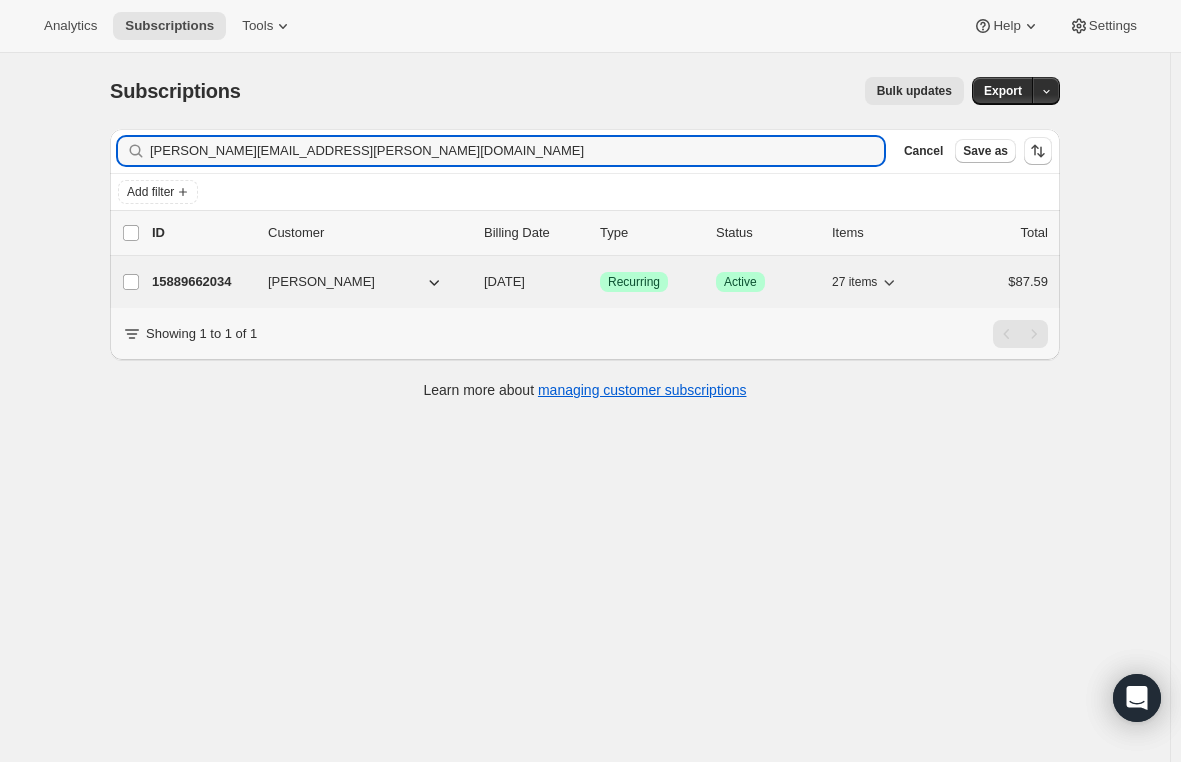type on "yurick.diana@gmail.com" 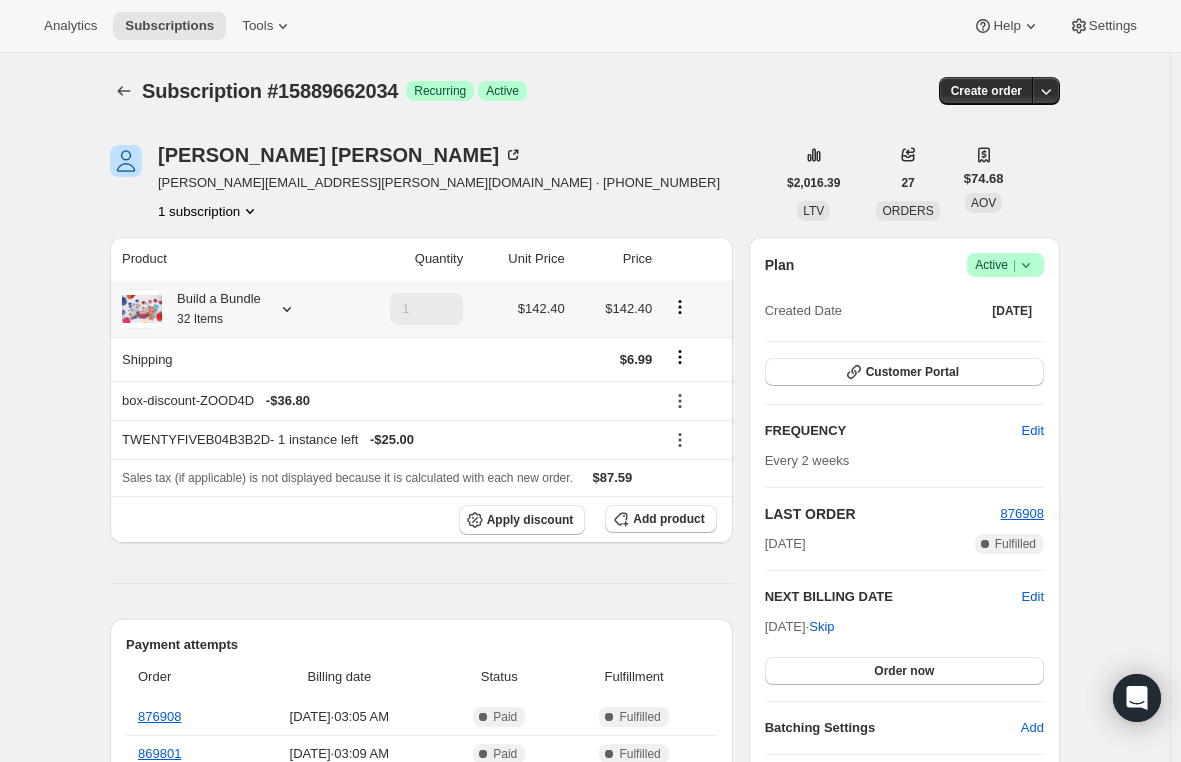 click on "Build a Bundle 32 Items" at bounding box center (211, 309) 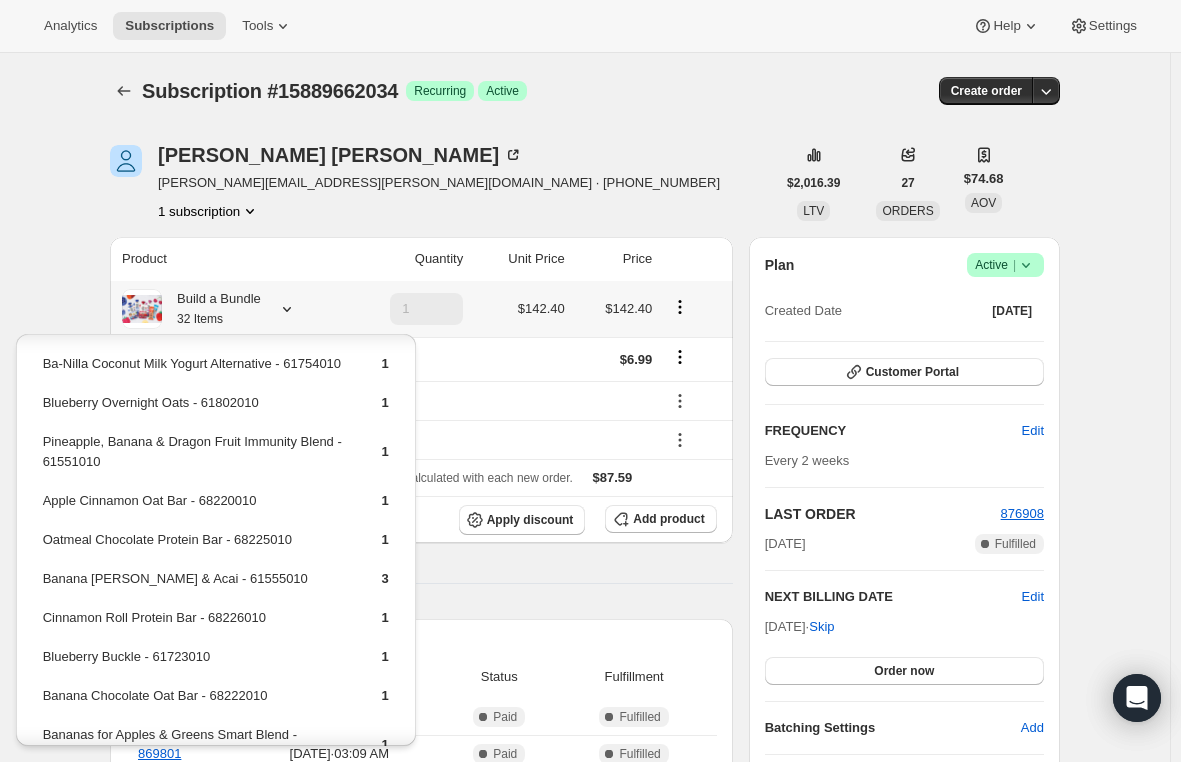 scroll, scrollTop: 400, scrollLeft: 0, axis: vertical 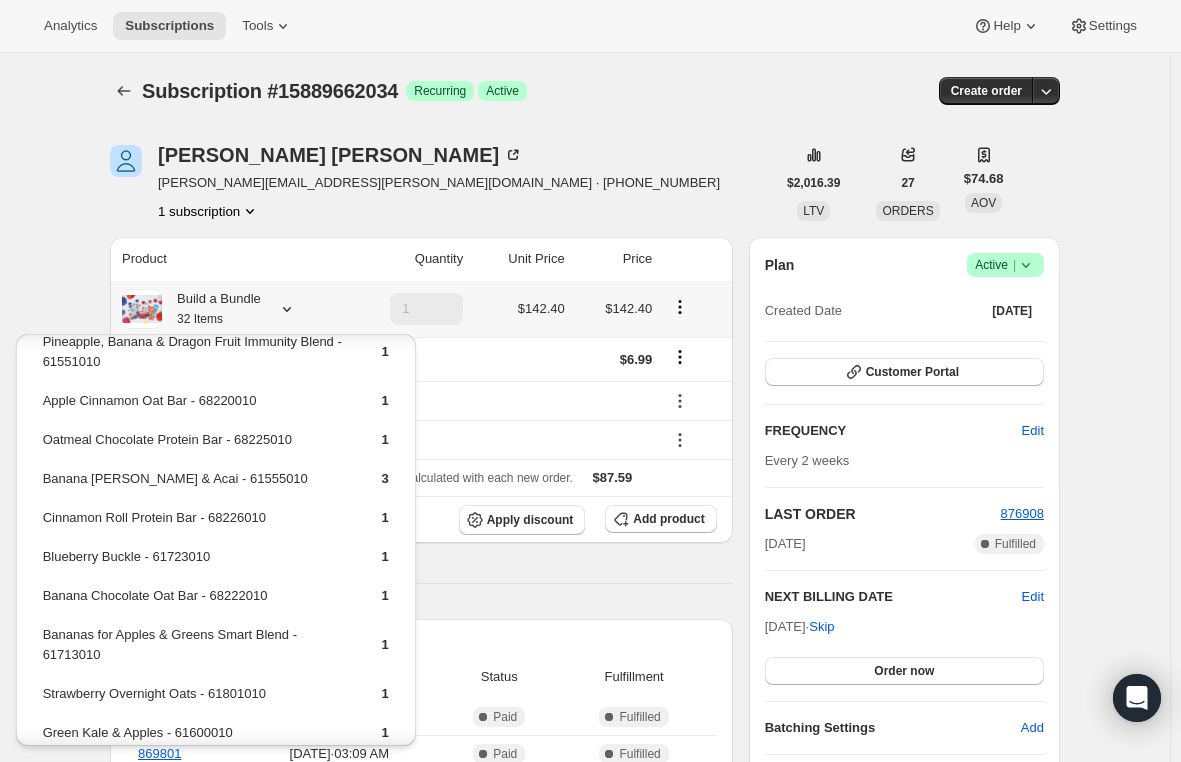 click on "Banana Berry & Acai - 61555010" at bounding box center (195, 486) 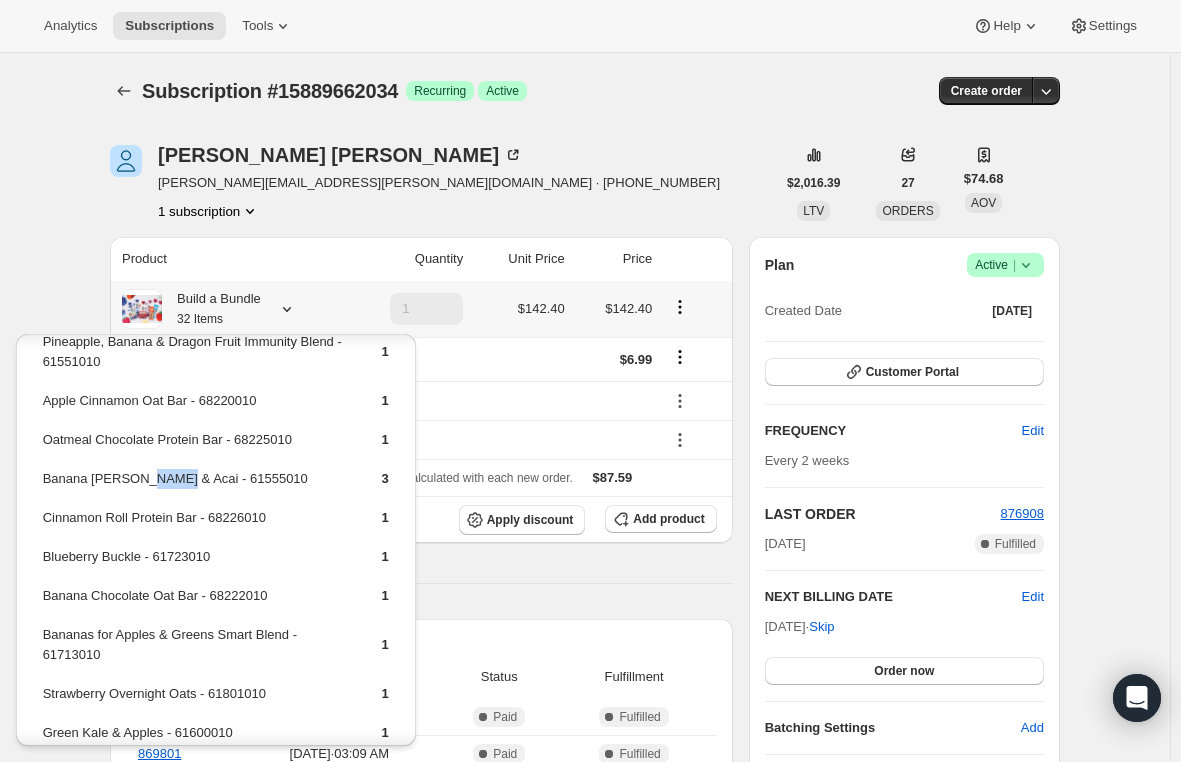 click on "Banana Berry & Acai - 61555010" at bounding box center (195, 486) 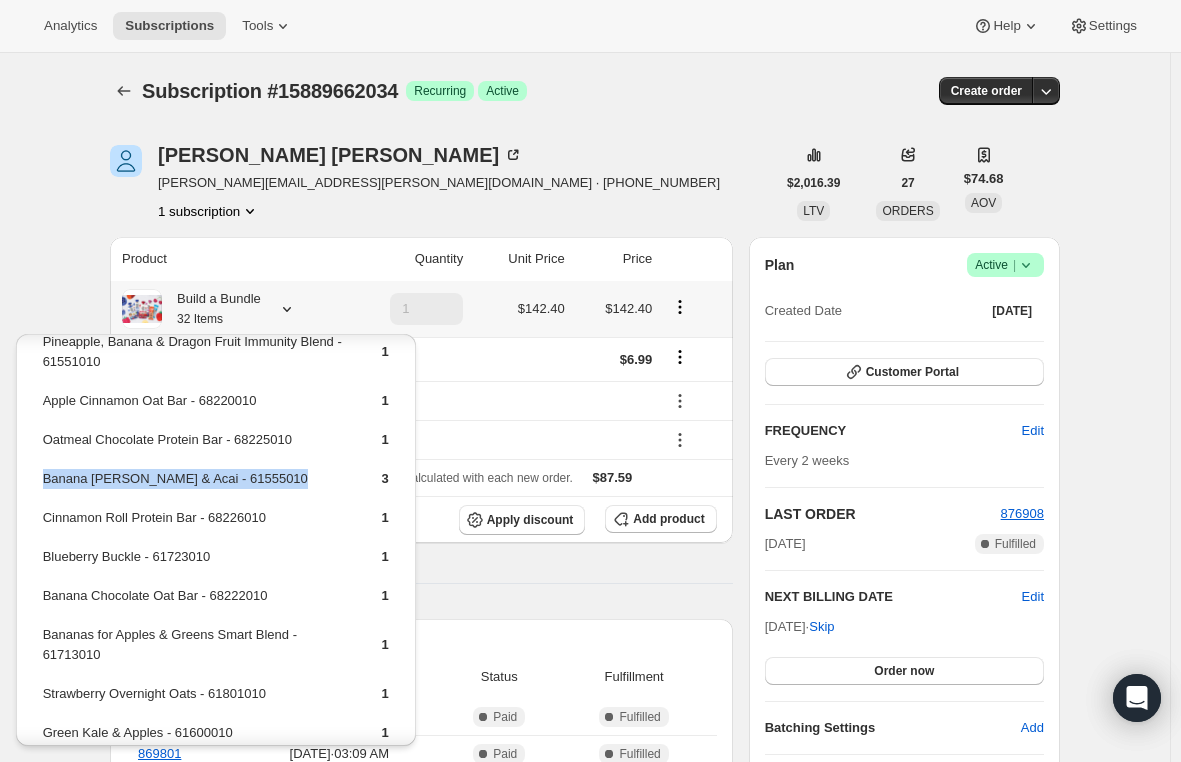 click on "Banana Berry & Acai - 61555010" at bounding box center [195, 486] 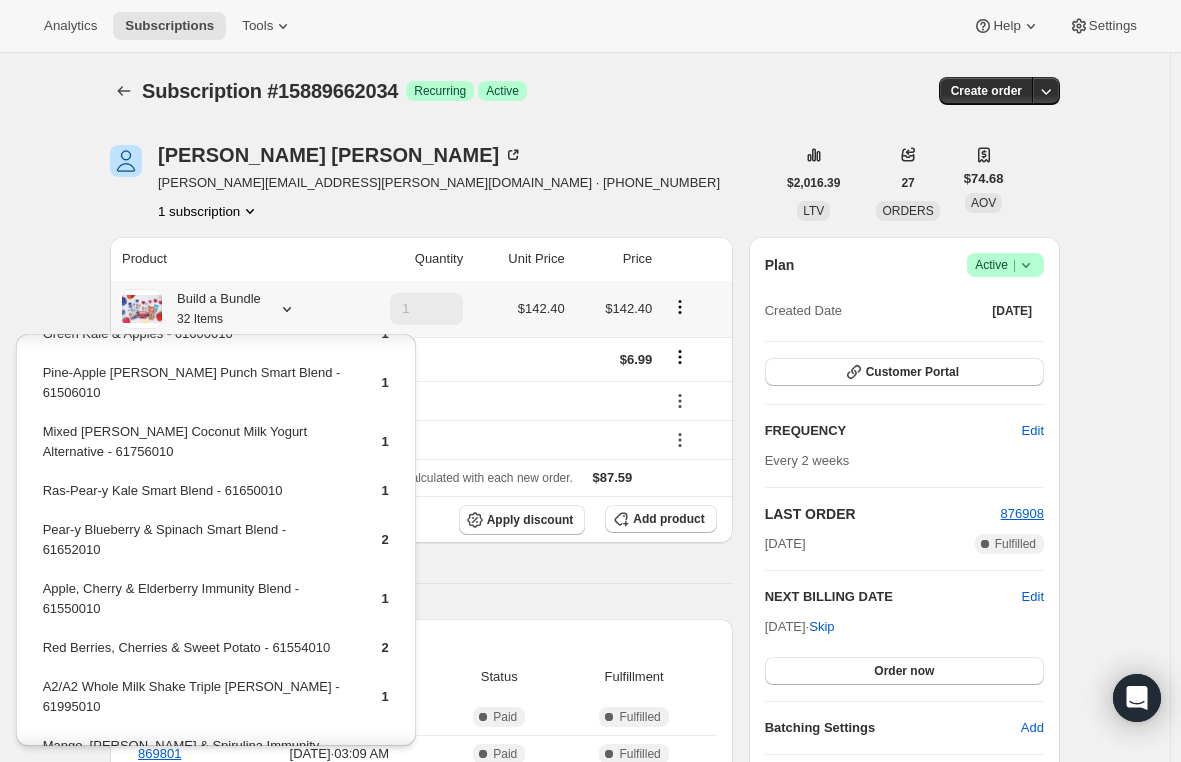 scroll, scrollTop: 800, scrollLeft: 0, axis: vertical 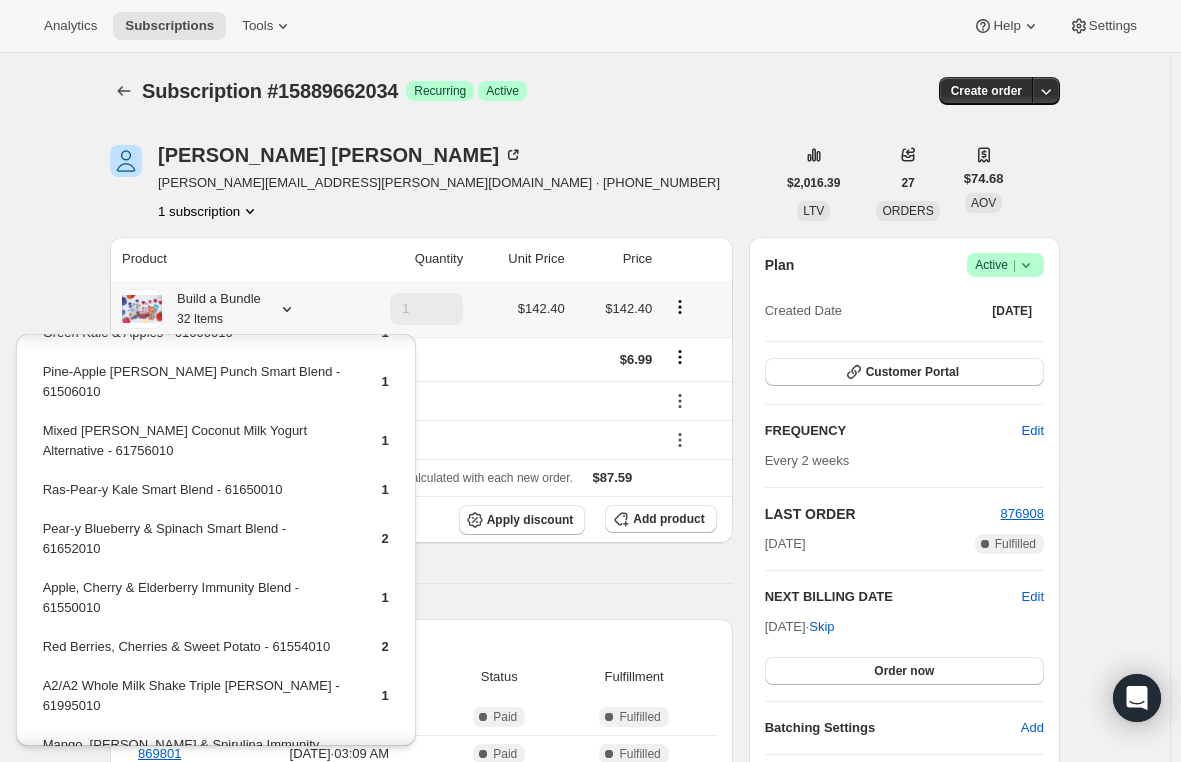 click on "Pear-y Blueberry & Spinach Smart Blend - 61652010" at bounding box center [195, 546] 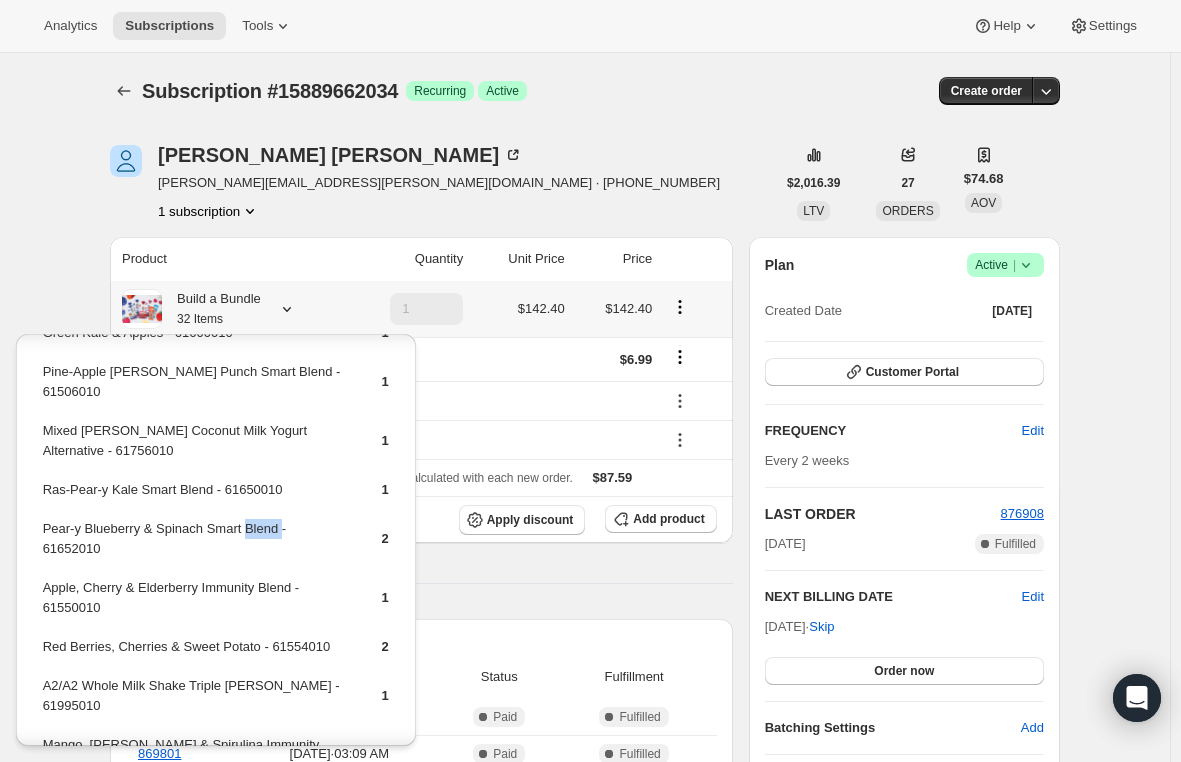 click on "Pear-y Blueberry & Spinach Smart Blend - 61652010" at bounding box center [195, 546] 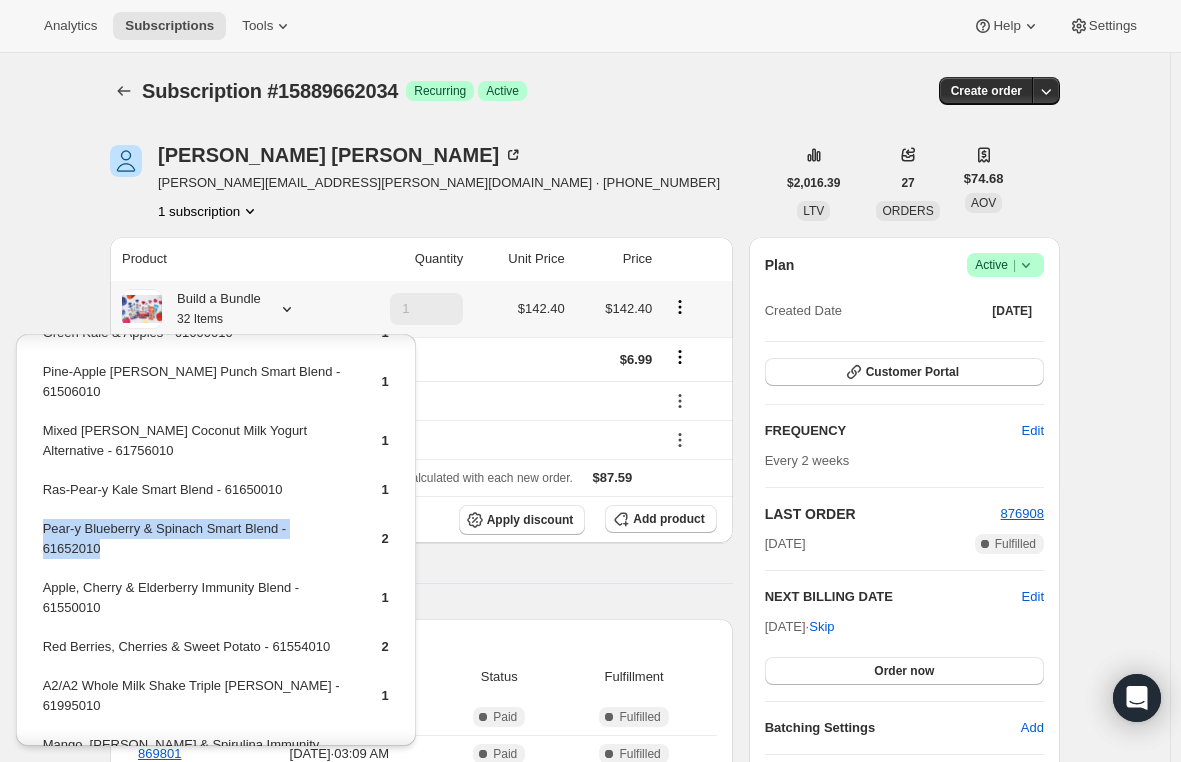 click on "Pear-y Blueberry & Spinach Smart Blend - 61652010" at bounding box center (195, 546) 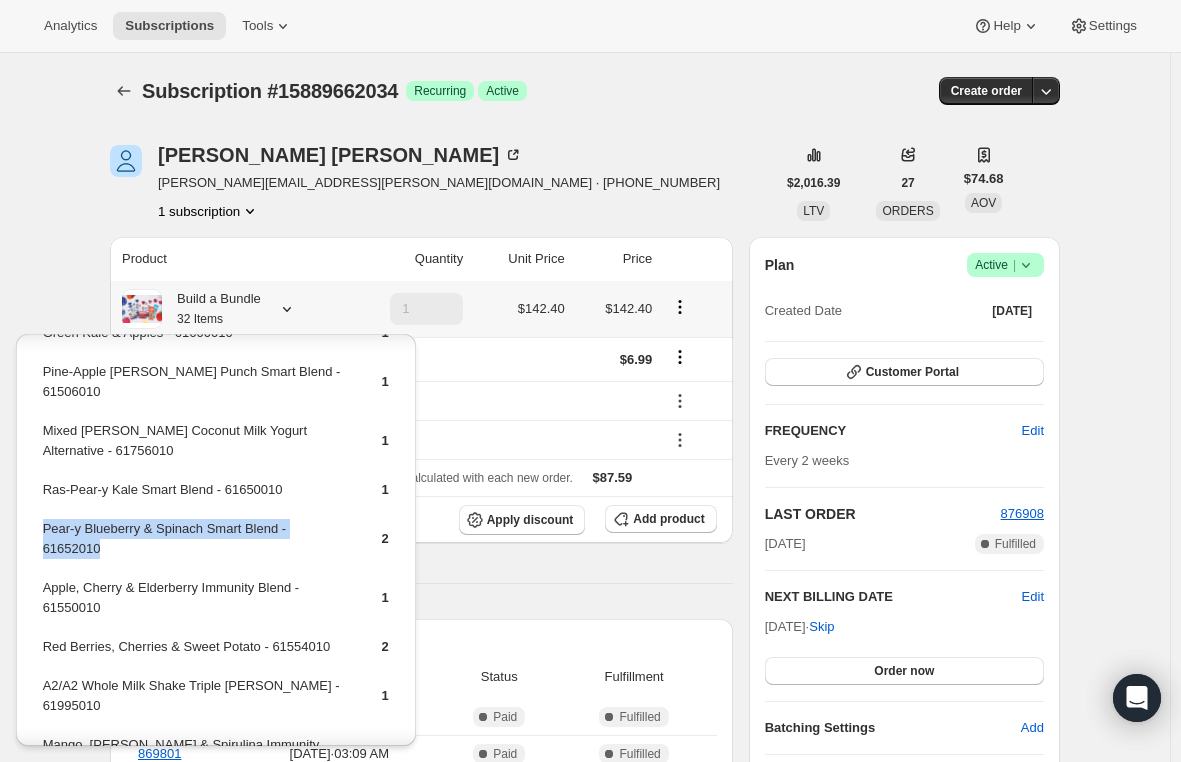 copy on "Pear-y Blueberry & Spinach Smart Blend - 61652010" 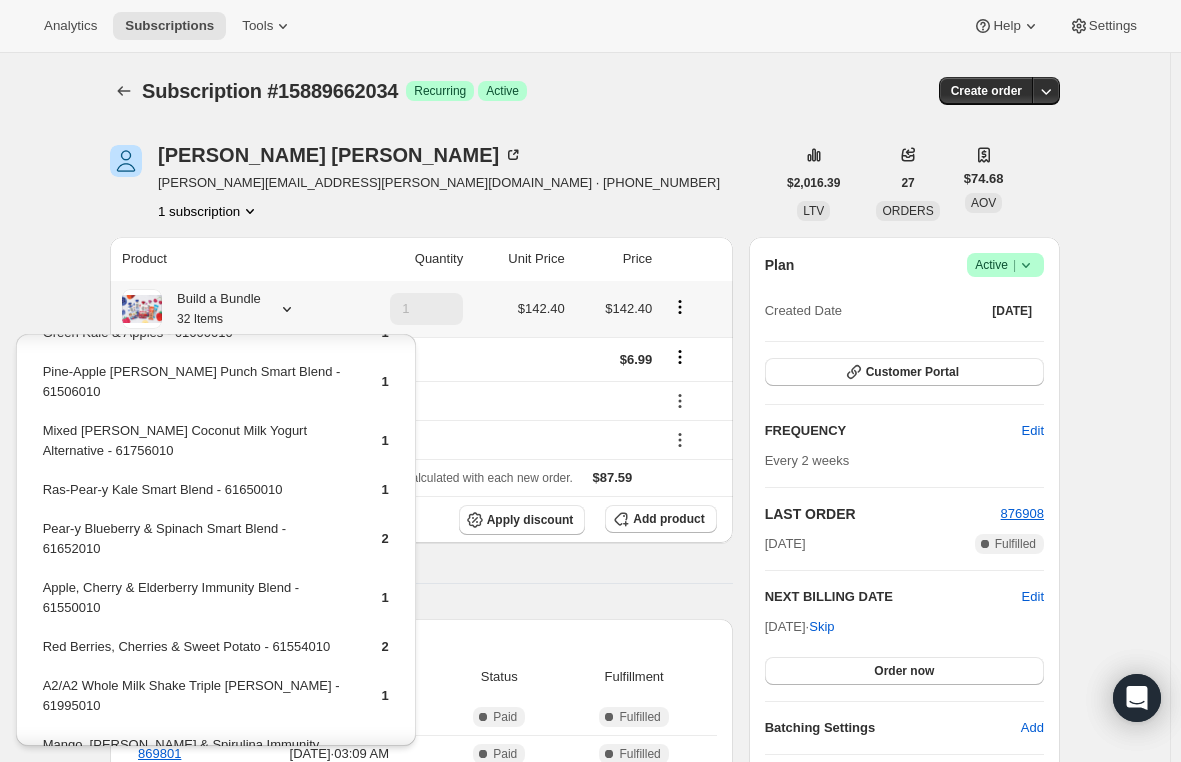 click on "Red Berries, Cherries & Sweet Potato - 61554010" at bounding box center (195, 654) 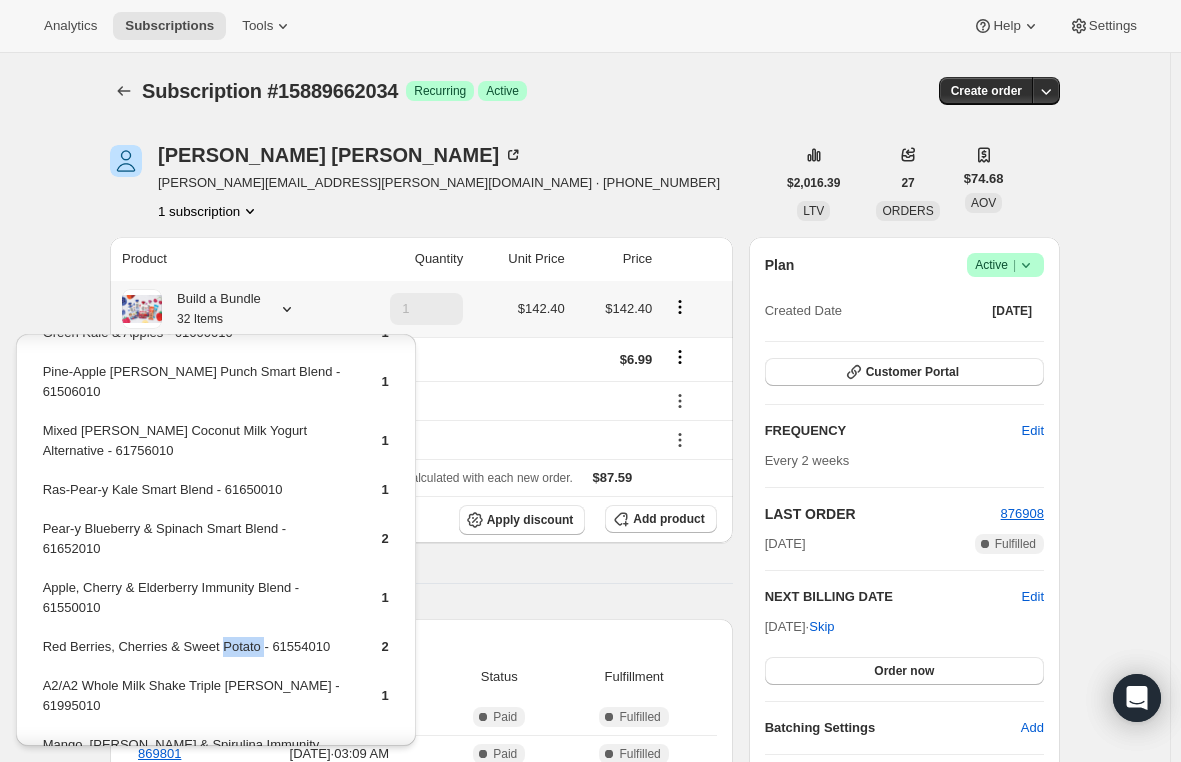 click on "Red Berries, Cherries & Sweet Potato - 61554010" at bounding box center (195, 654) 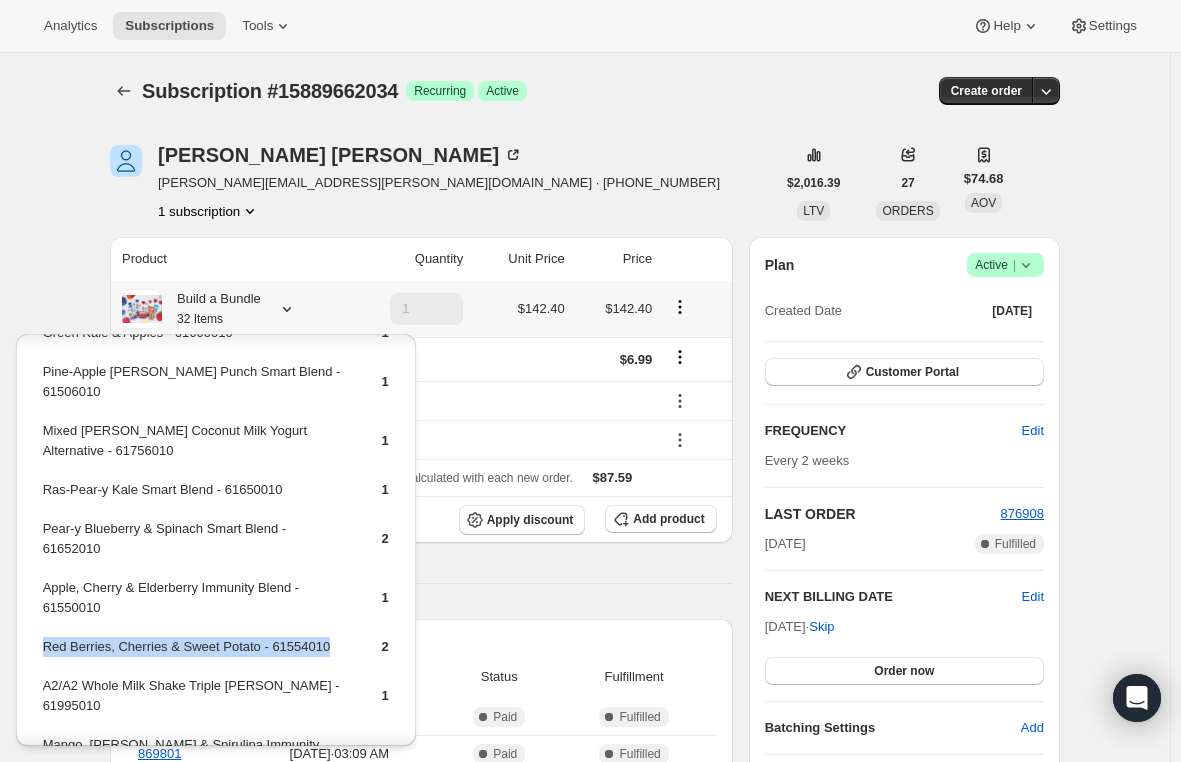 click on "Red Berries, Cherries & Sweet Potato - 61554010" at bounding box center (195, 654) 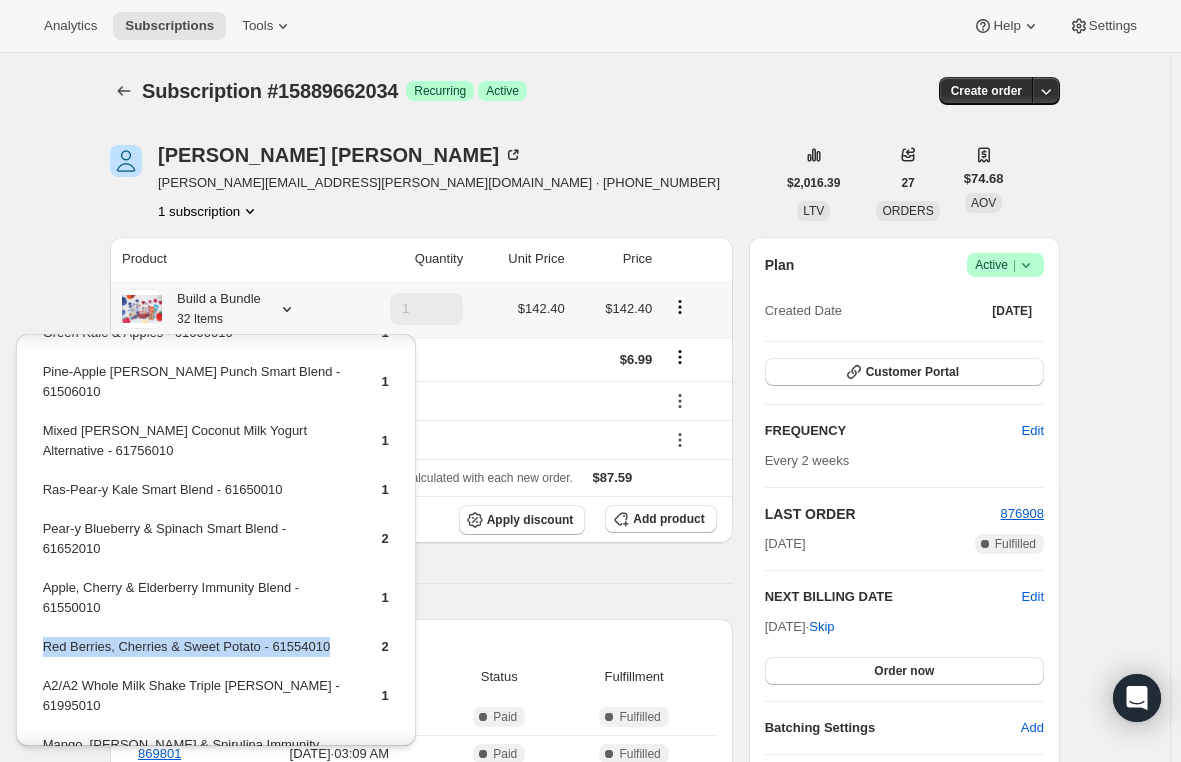 copy on "Red Berries, Cherries & Sweet Potato - 61554010" 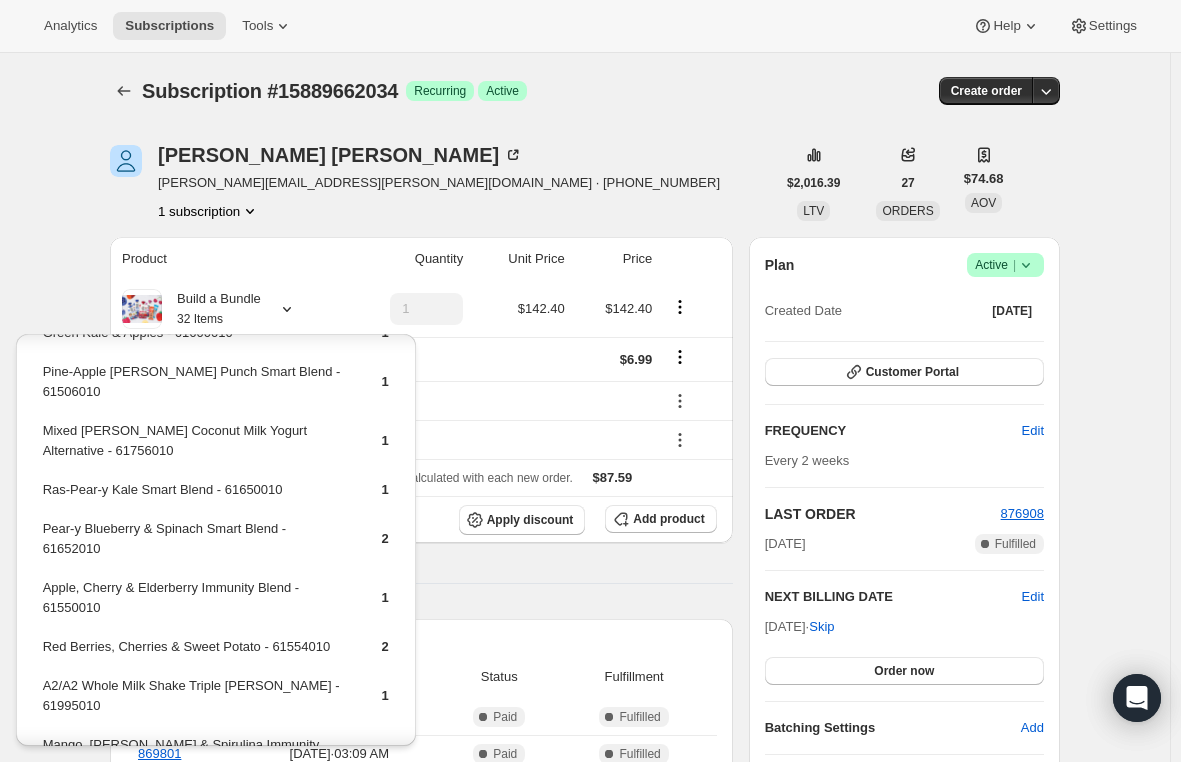 drag, startPoint x: 446, startPoint y: 562, endPoint x: 476, endPoint y: 562, distance: 30 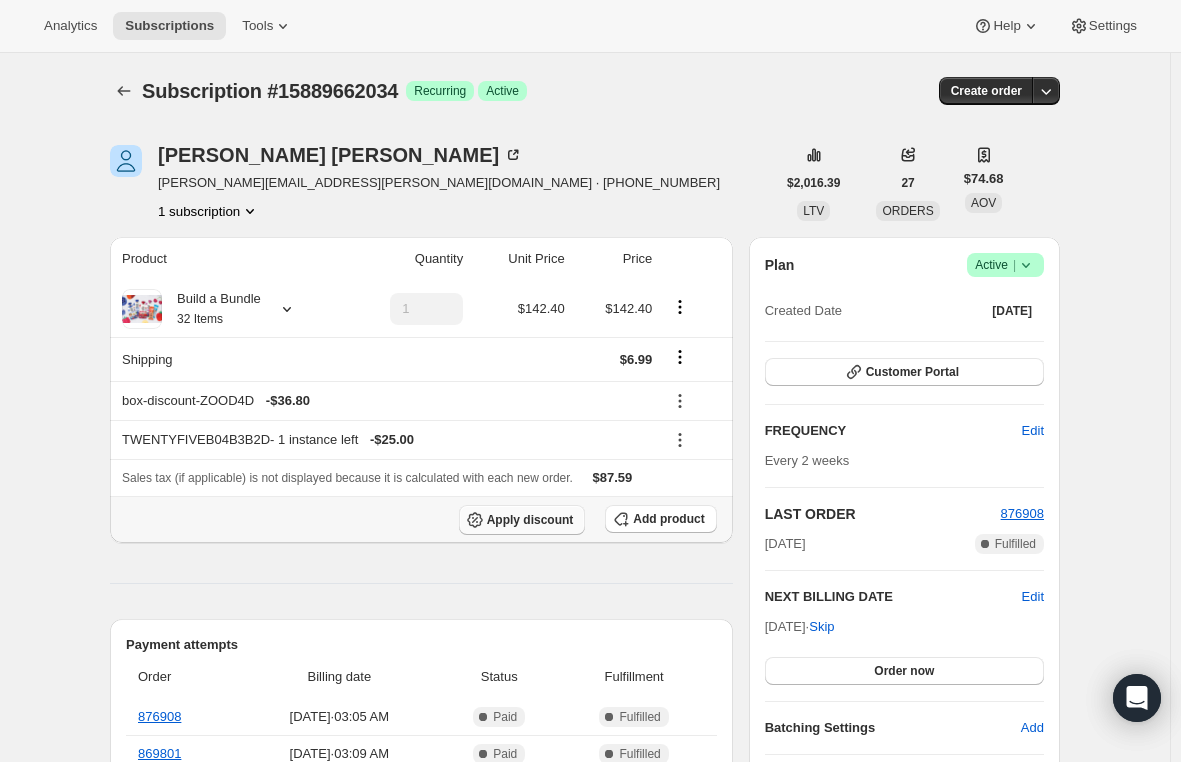 click on "Apply discount" at bounding box center [530, 520] 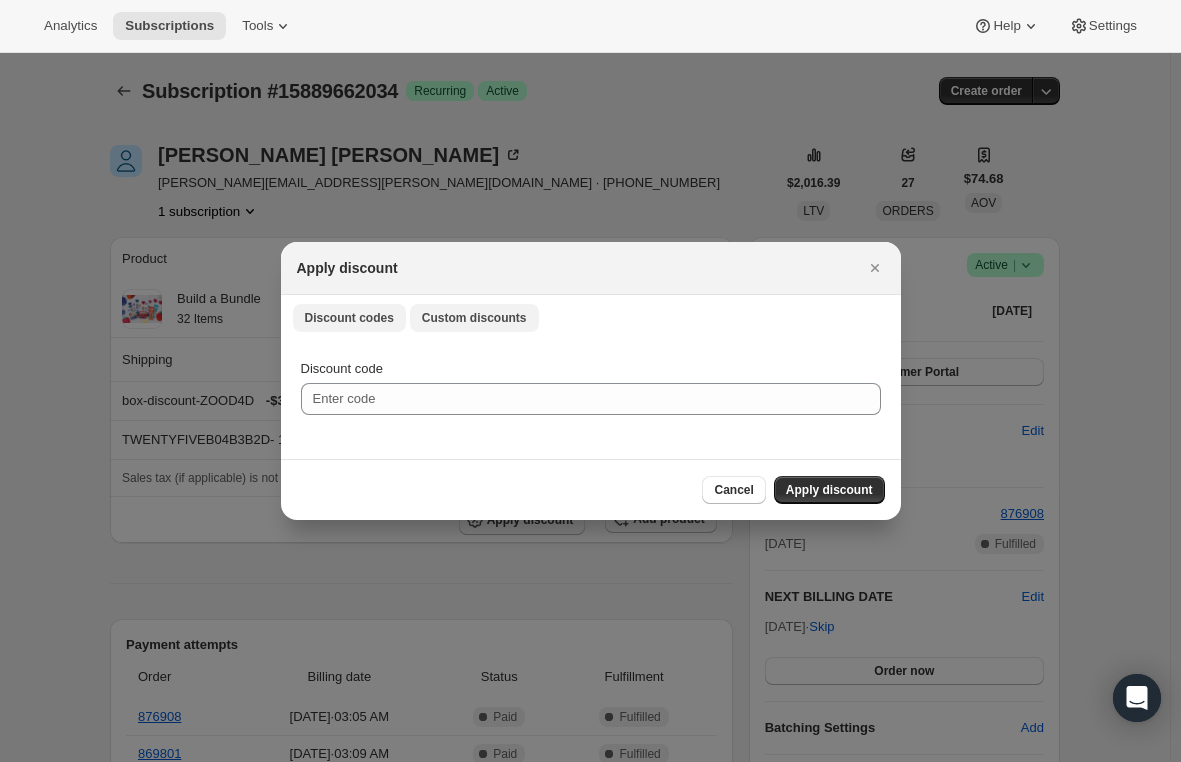 click on "Custom discounts" at bounding box center [474, 318] 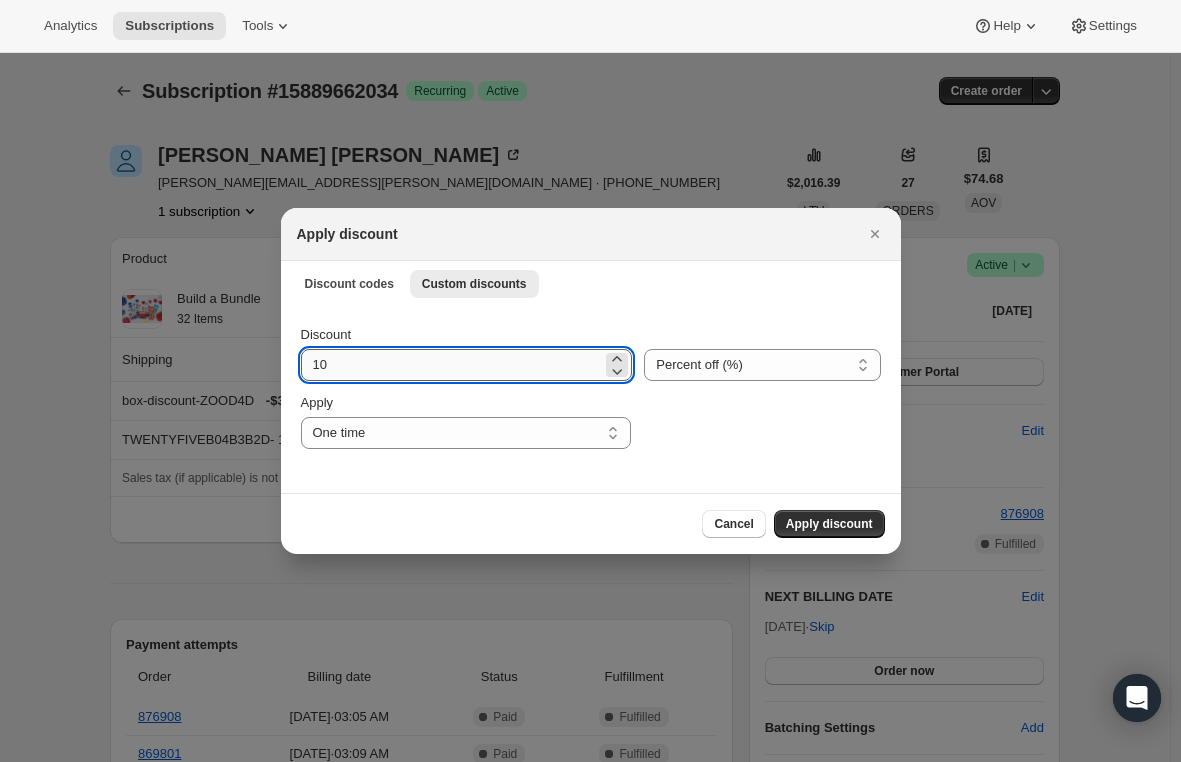 click on "10" at bounding box center (452, 365) 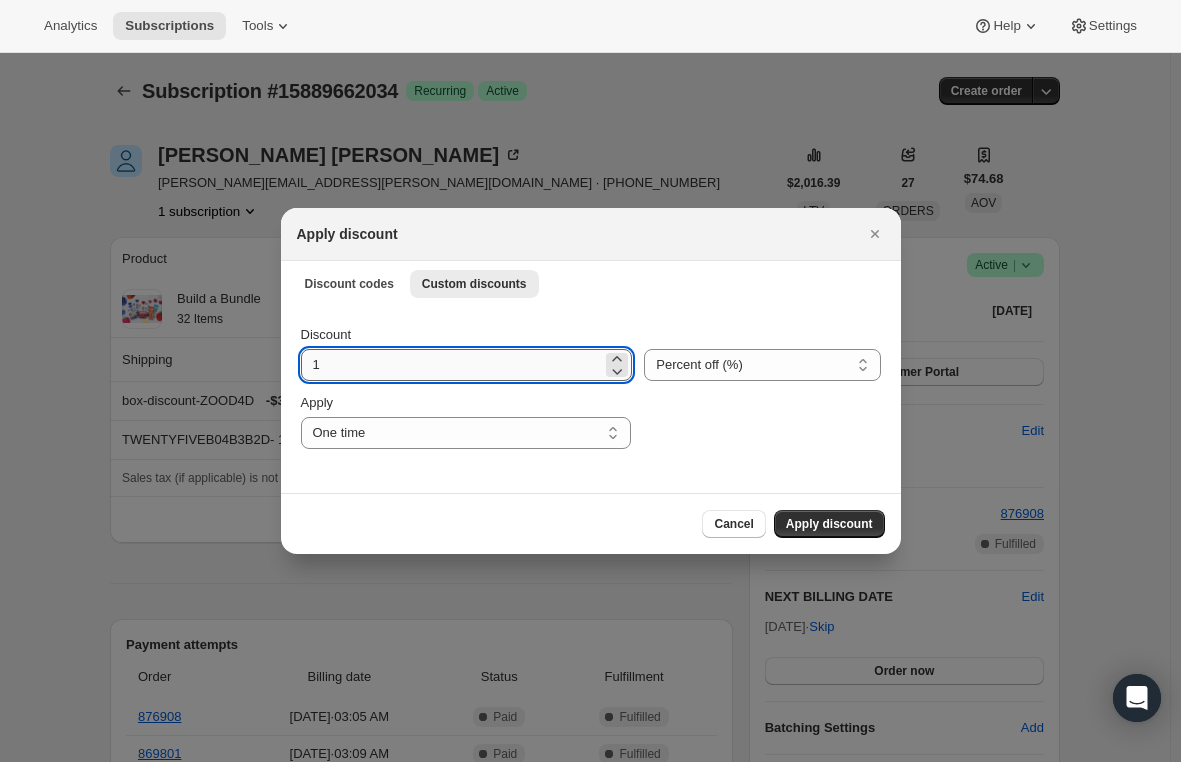 type on "15" 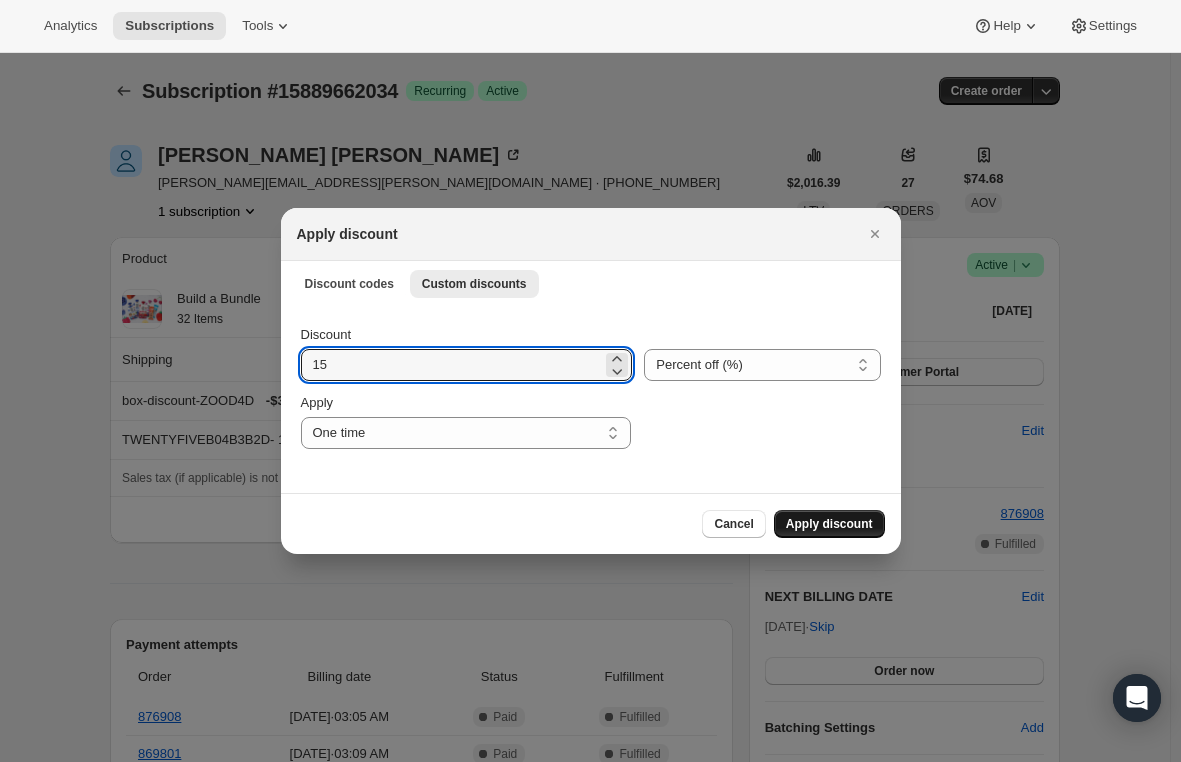 click on "Apply discount" at bounding box center (829, 524) 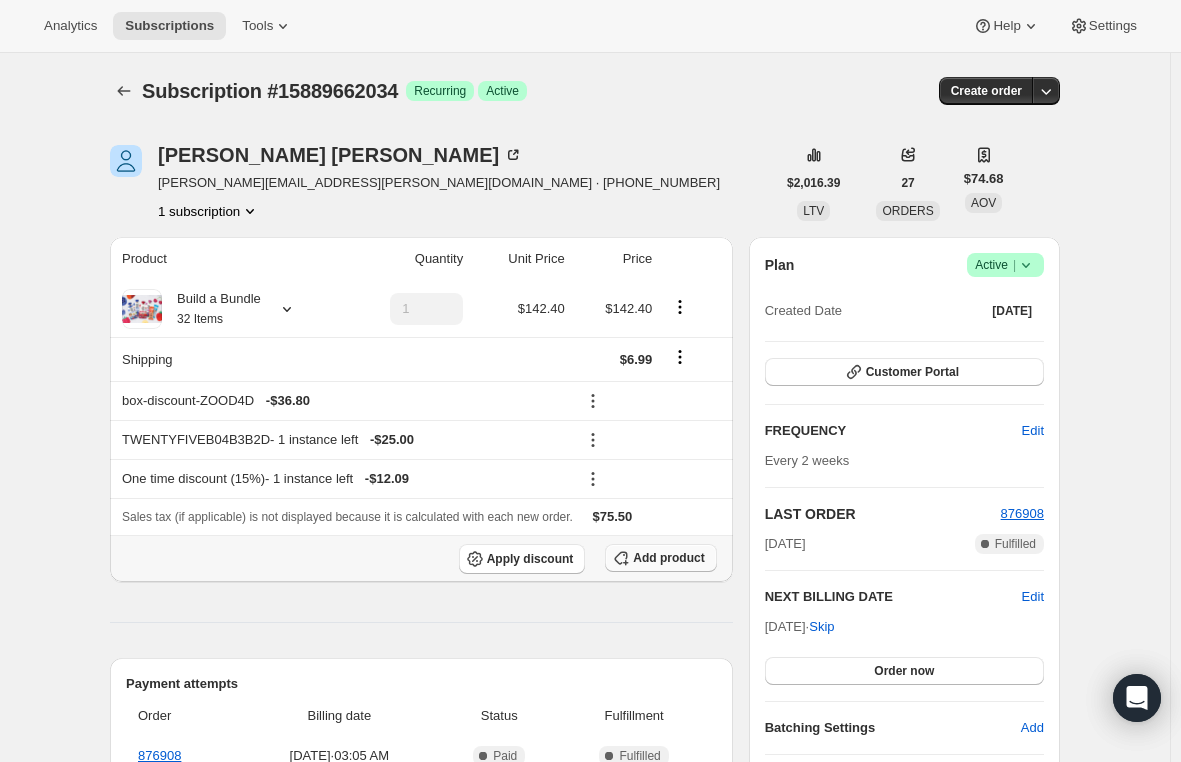 click on "Add product" at bounding box center (668, 558) 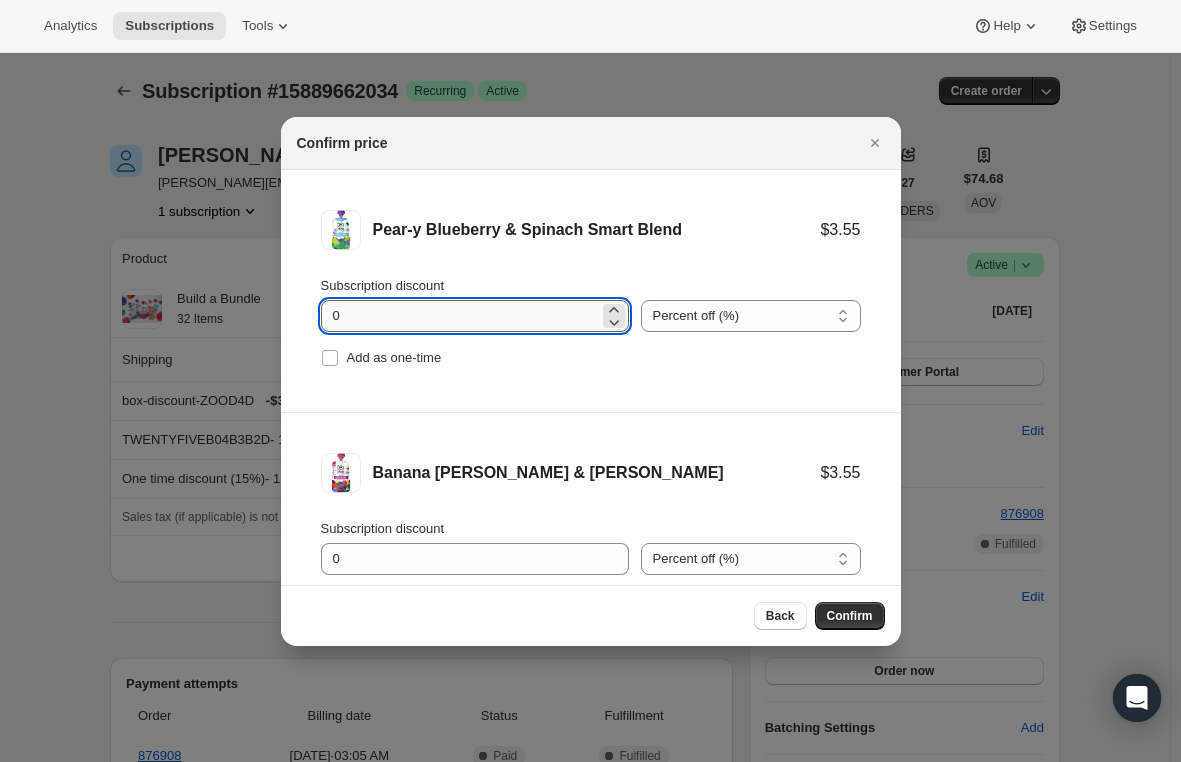 click on "0" at bounding box center (460, 316) 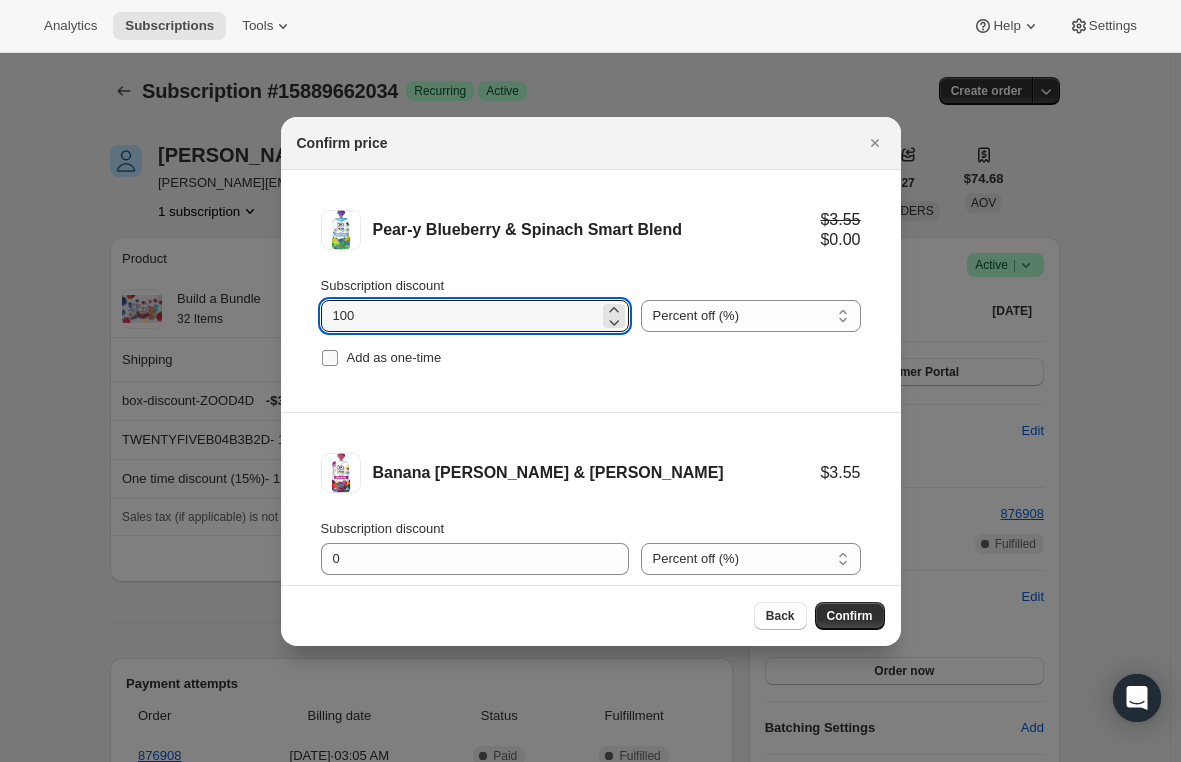 type on "100" 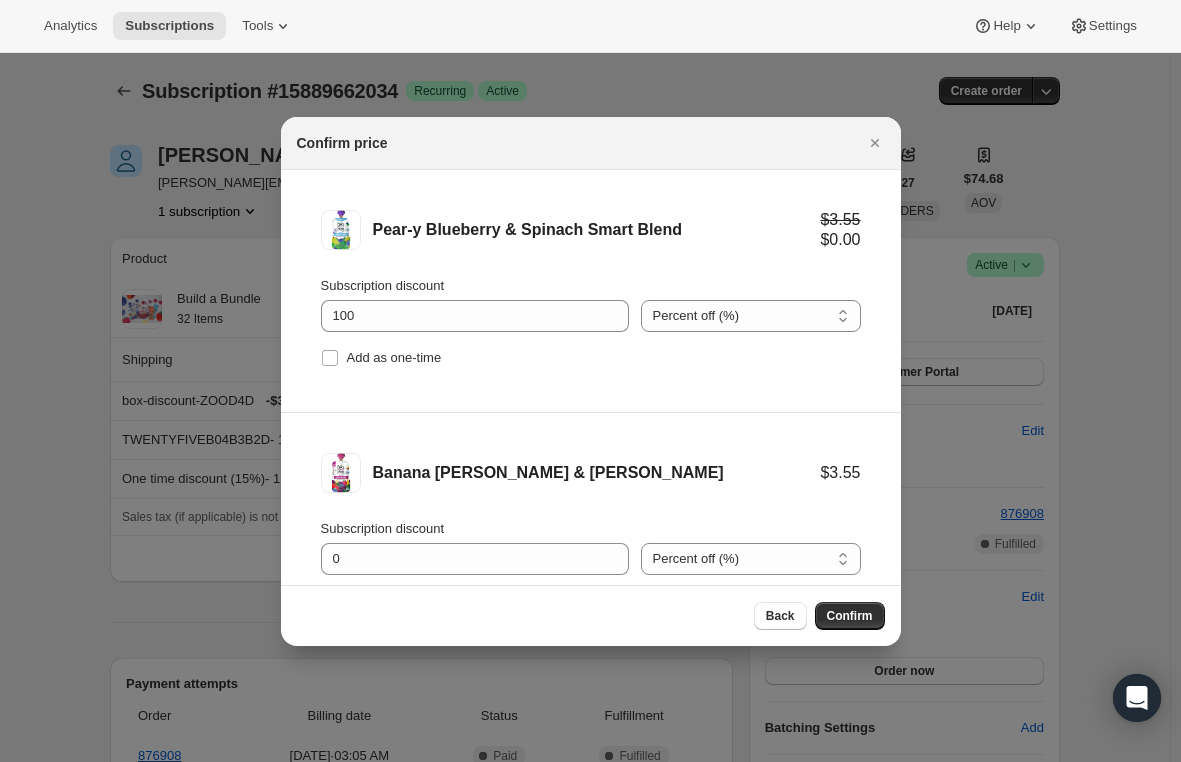 drag, startPoint x: 332, startPoint y: 362, endPoint x: 349, endPoint y: 396, distance: 38.013157 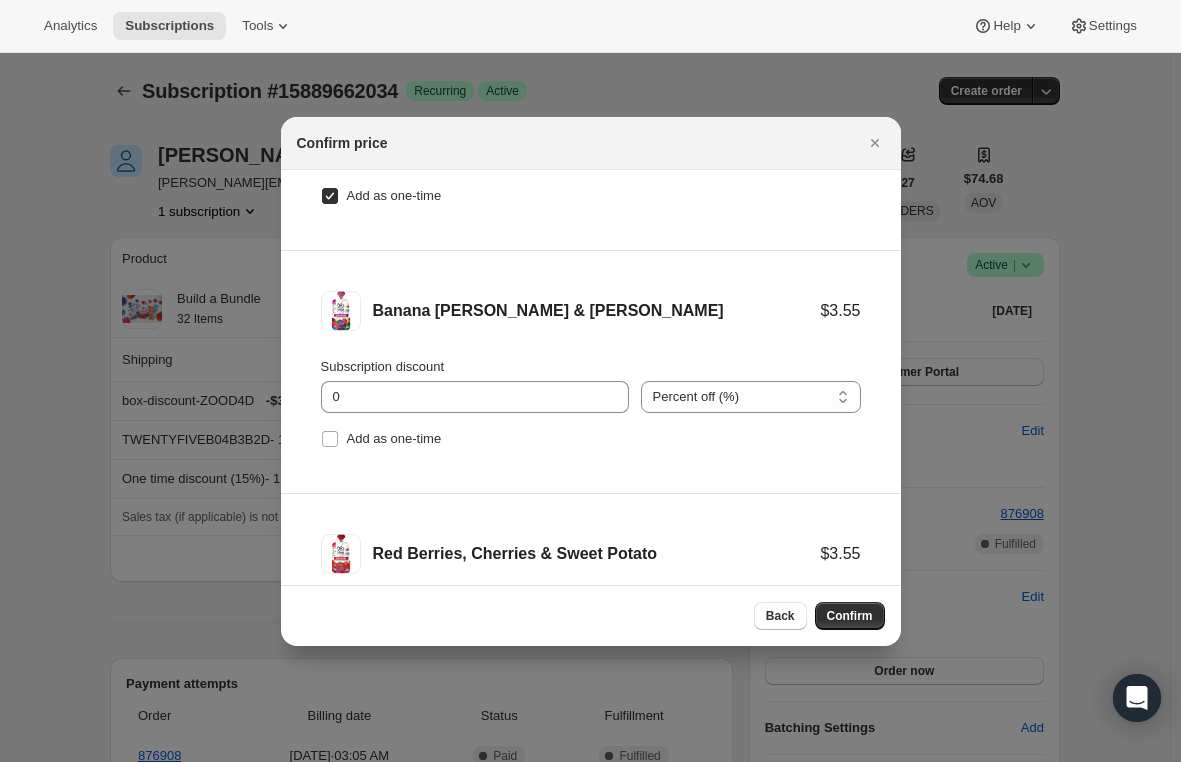 scroll, scrollTop: 200, scrollLeft: 0, axis: vertical 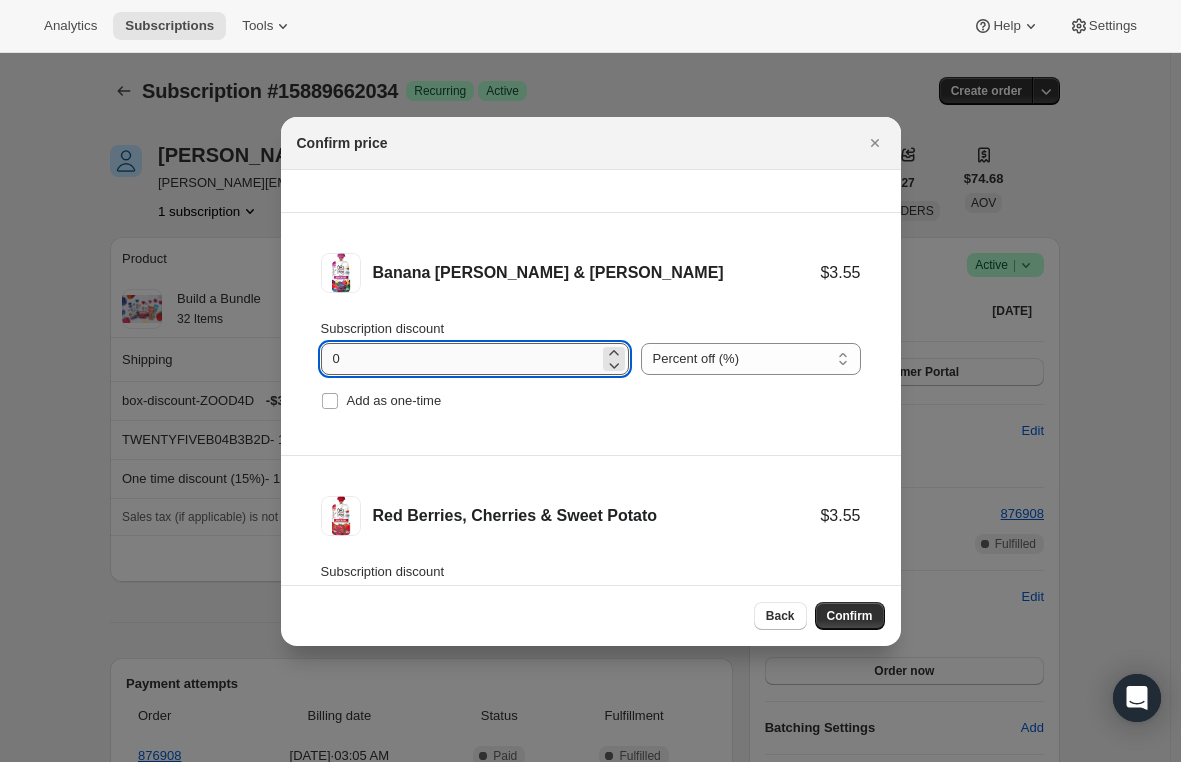 click on "0" at bounding box center [460, 359] 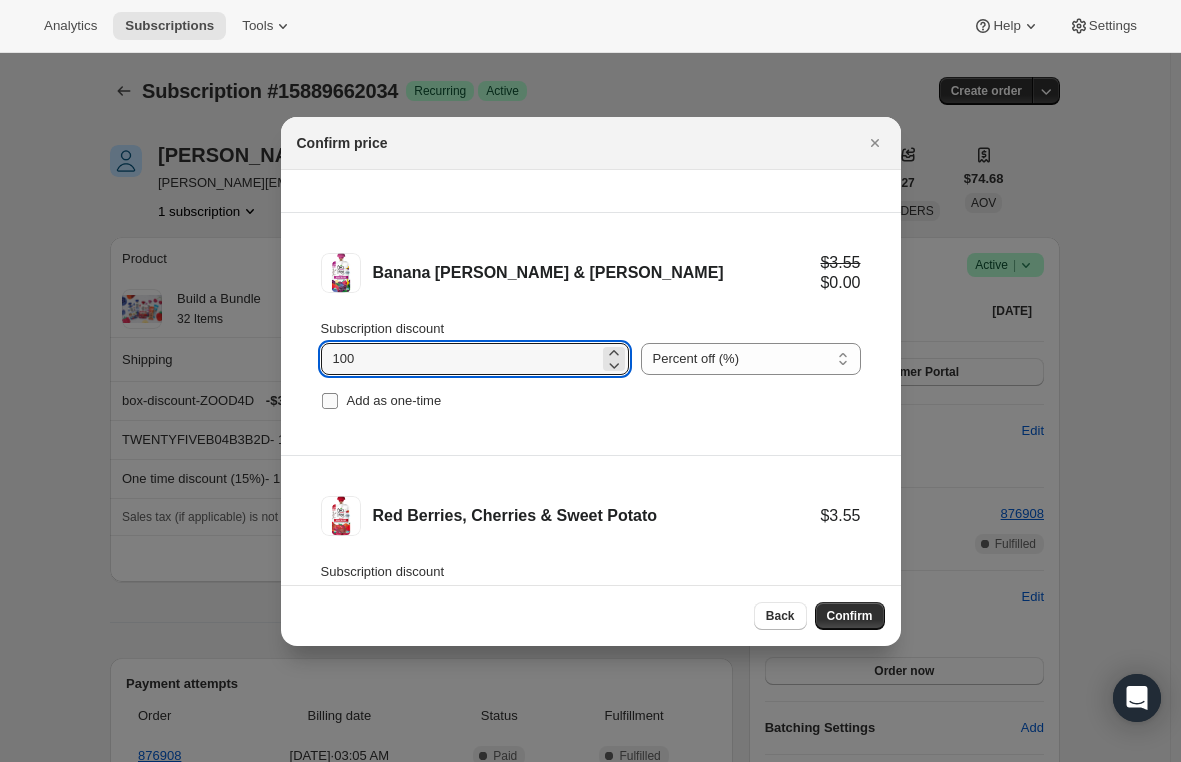type on "100" 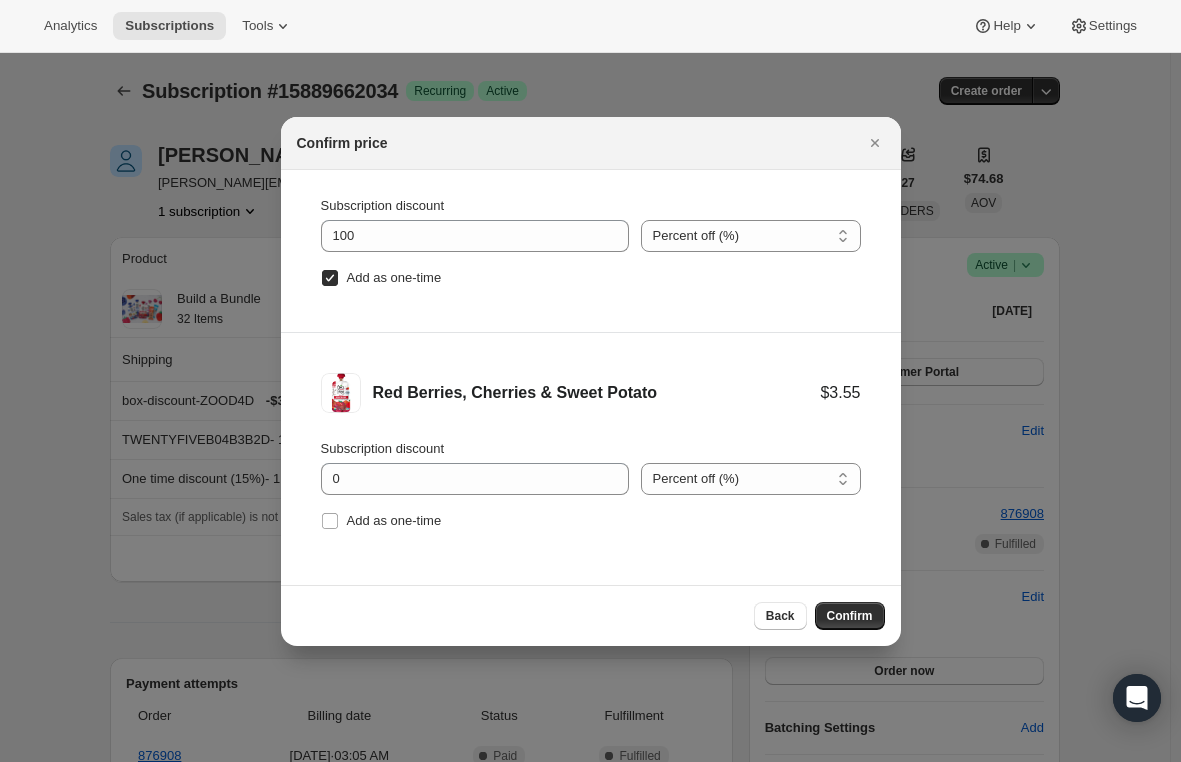 scroll, scrollTop: 326, scrollLeft: 0, axis: vertical 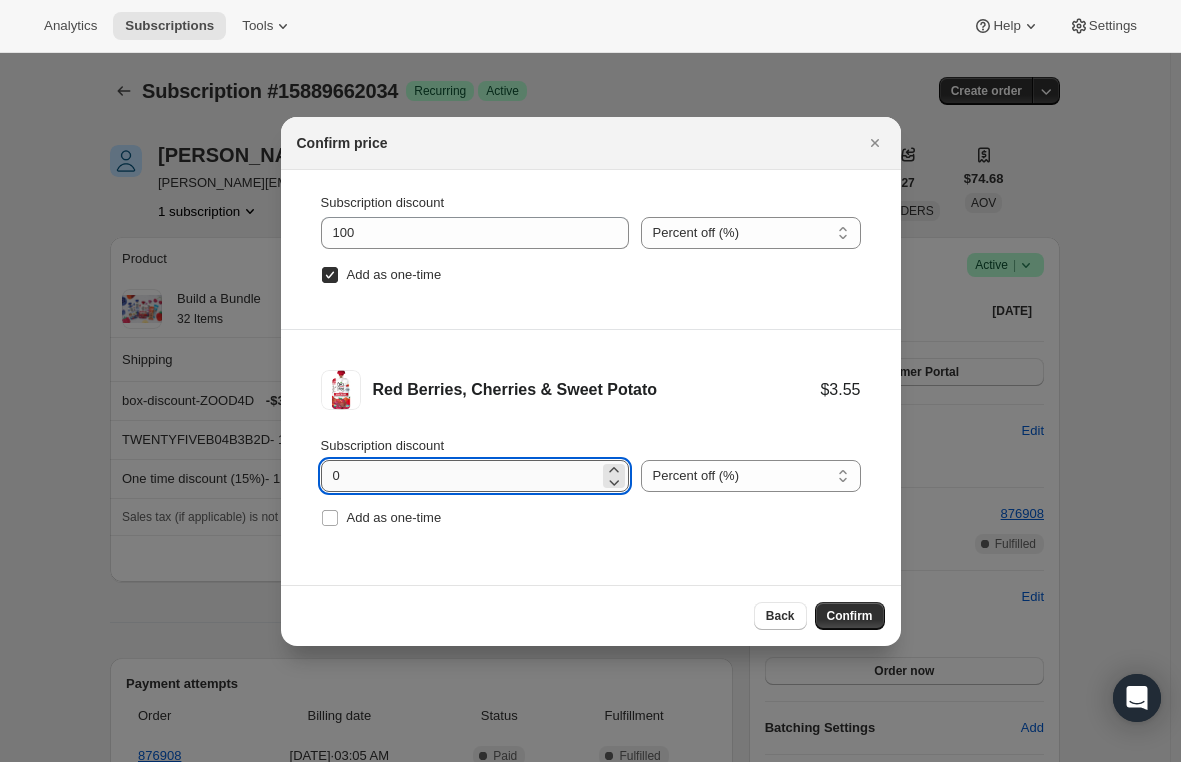 click on "0" at bounding box center [460, 476] 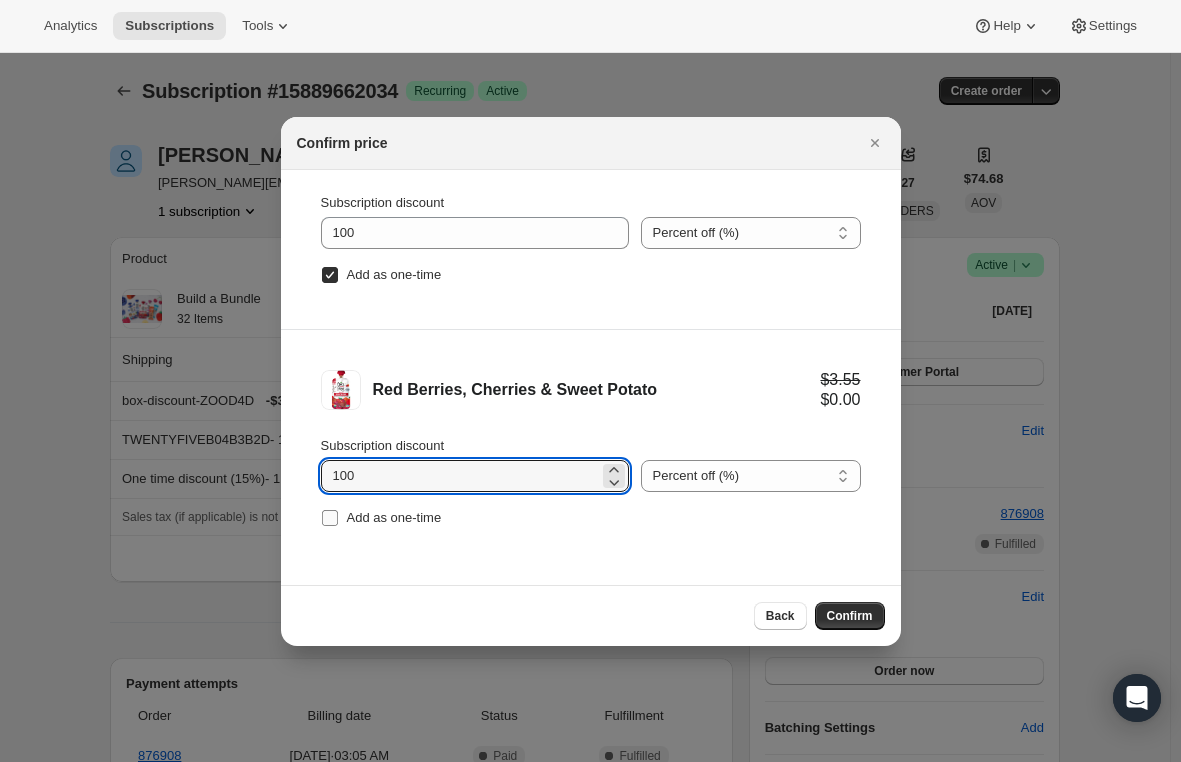 type on "100" 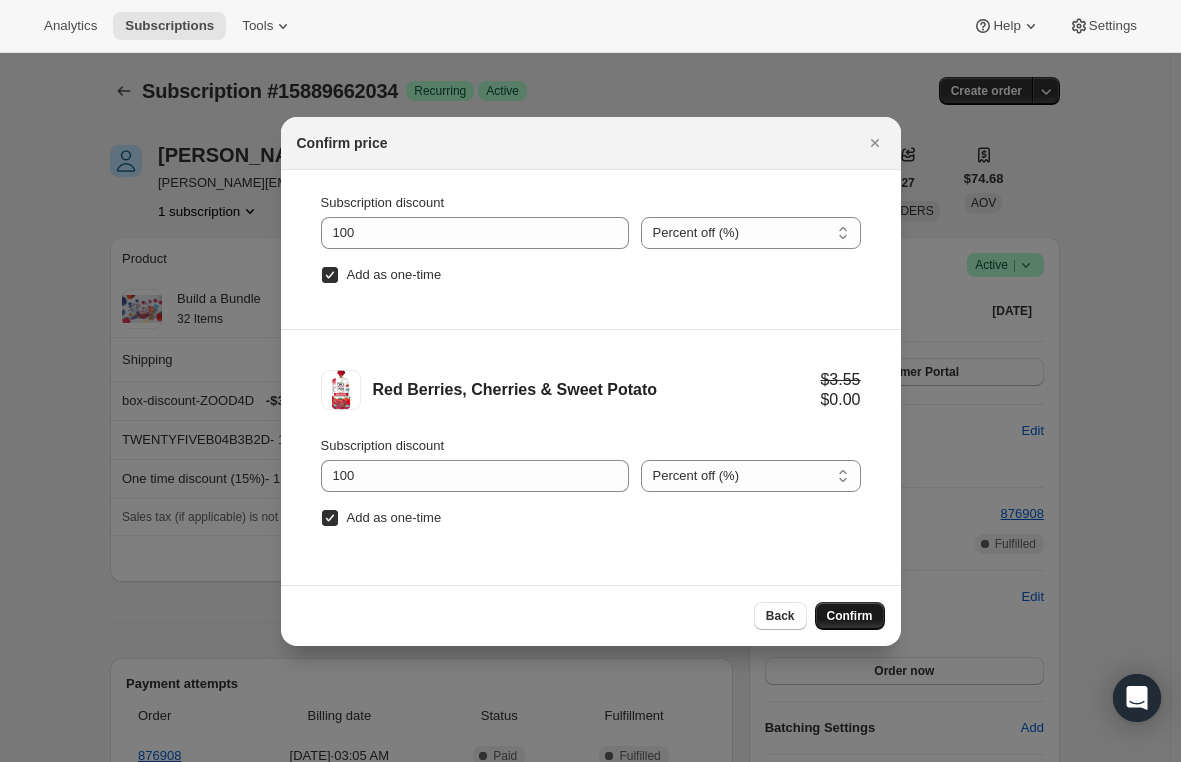 click on "Confirm" at bounding box center [850, 616] 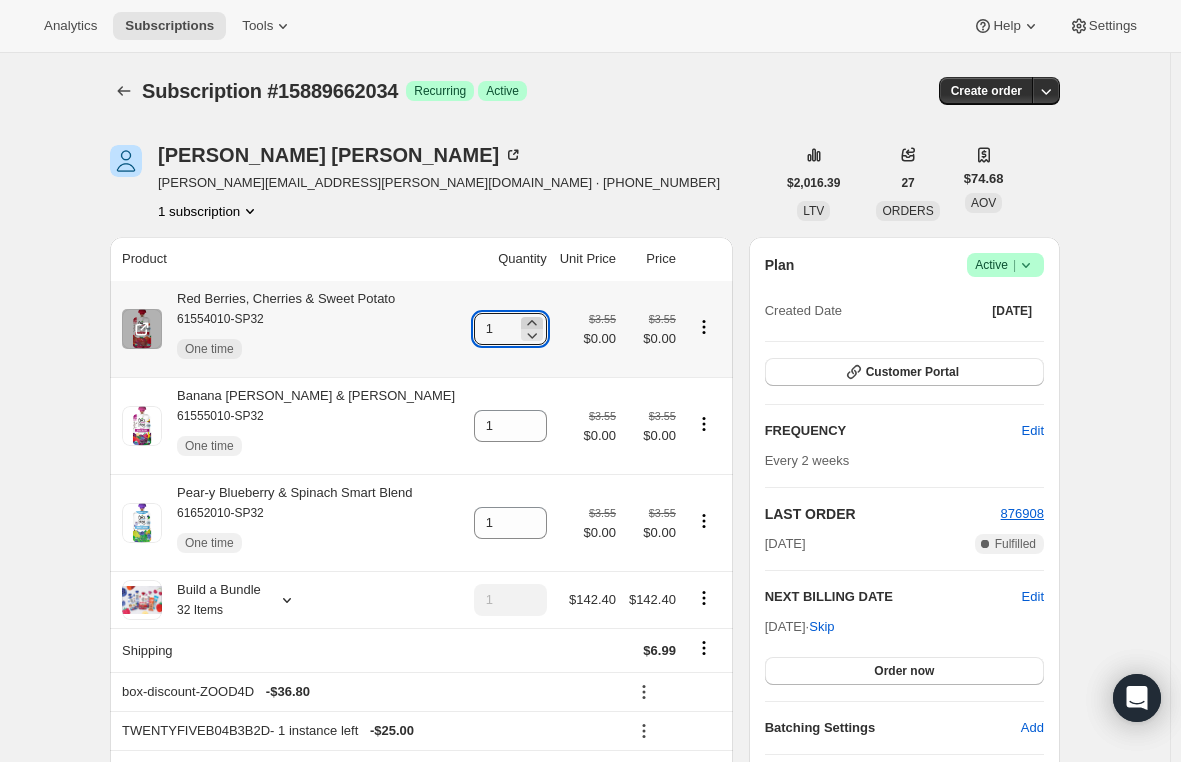 click 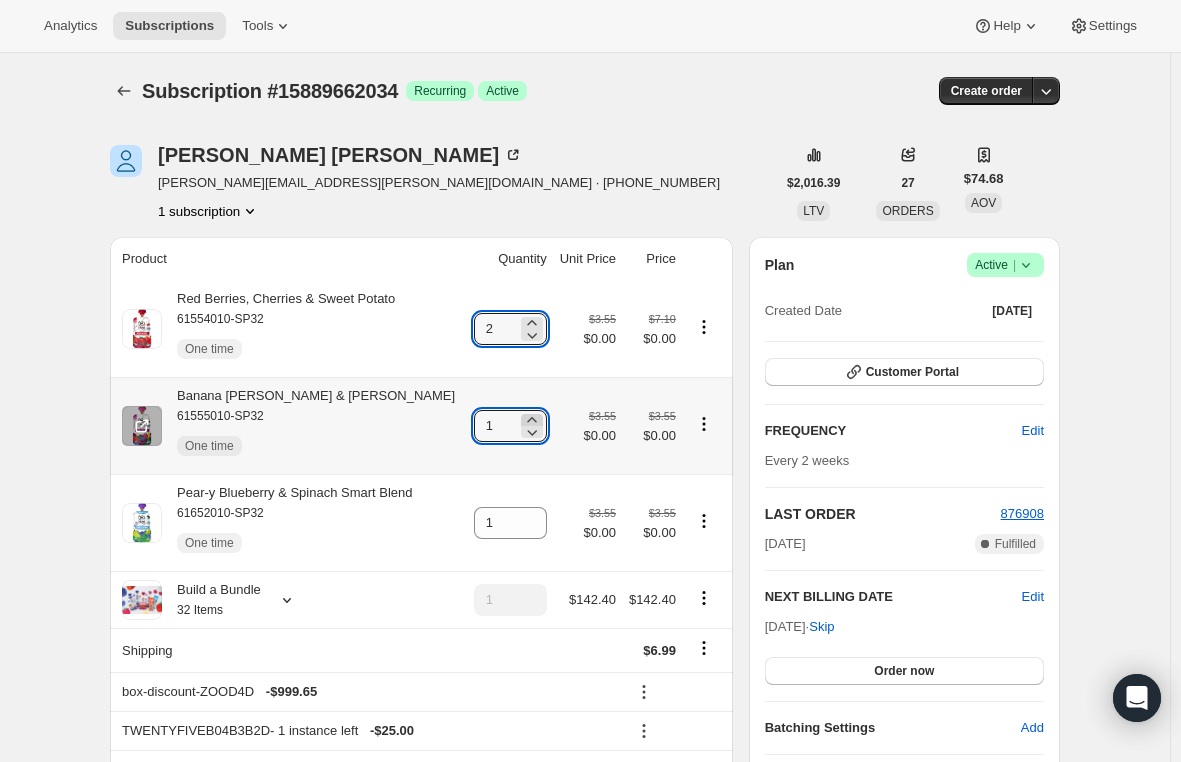 click 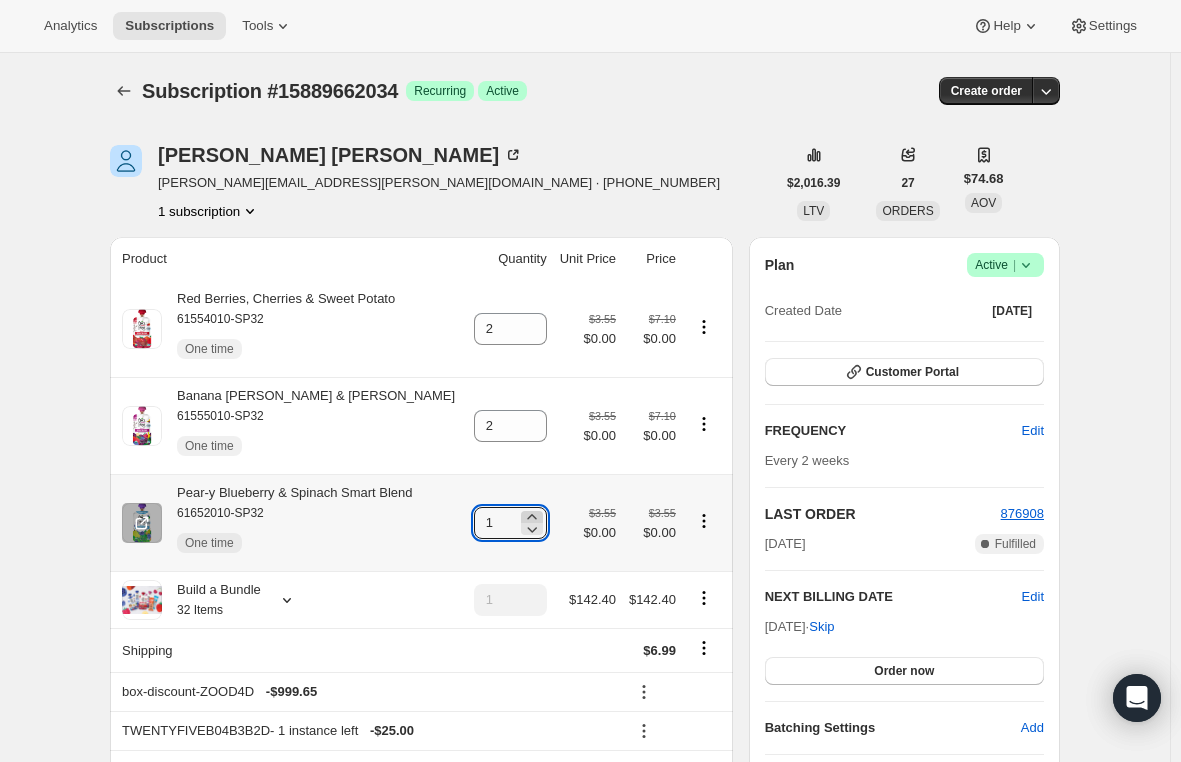 click 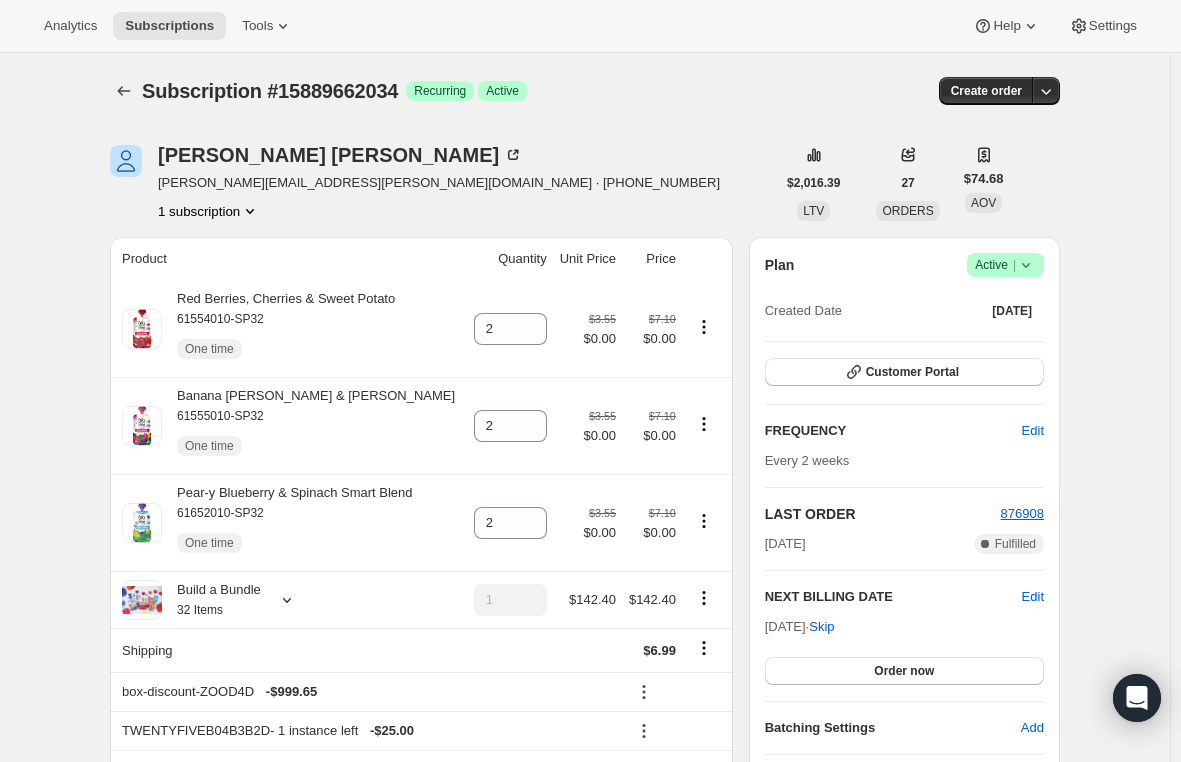 click on "Subscription #15889662034. This page is ready Subscription #15889662034 Success Recurring Success Active Create order Diana   Yurick yurick.diana@gmail.com · +19493579386 1 subscription $2,016.39 LTV 27 ORDERS $74.68 AOV Product Quantity Unit Price Price Red Berries, Cherries & Sweet Potato 61554010-SP32 One time 2 $3.55 $0.00 $7.10 $0.00 Banana Berry & Acai 61555010-SP32 One time 2 $3.55 $0.00 $7.10 $0.00 Pear-y Blueberry & Spinach Smart Blend 61652010-SP32 One time 2 $3.55 $0.00 $7.10 $0.00 Build a Bundle 32 Items 1 $142.40 $142.40 Shipping $6.99 box-discount-ZOOD4D   - $999.65 TWENTYFIVEB04B3B2D  - 1 instance left   - $25.00 One time discount (15%)  - 1 instance left   - $576.72 $75.50  →  $6.99 Apply discount Add product Payment attempts Order Billing date Status Fulfillment 876908 Jul 23, 2025  ·  03:05 AM  Complete Paid  Complete Fulfilled 869801 Jul 9, 2025  ·  03:09 AM  Complete Paid  Complete Fulfilled 862001 Jun 25, 2025  ·  03:06 AM  Complete Paid  Complete Fulfilled Timeline Jul 30, 2025" at bounding box center (585, 1145) 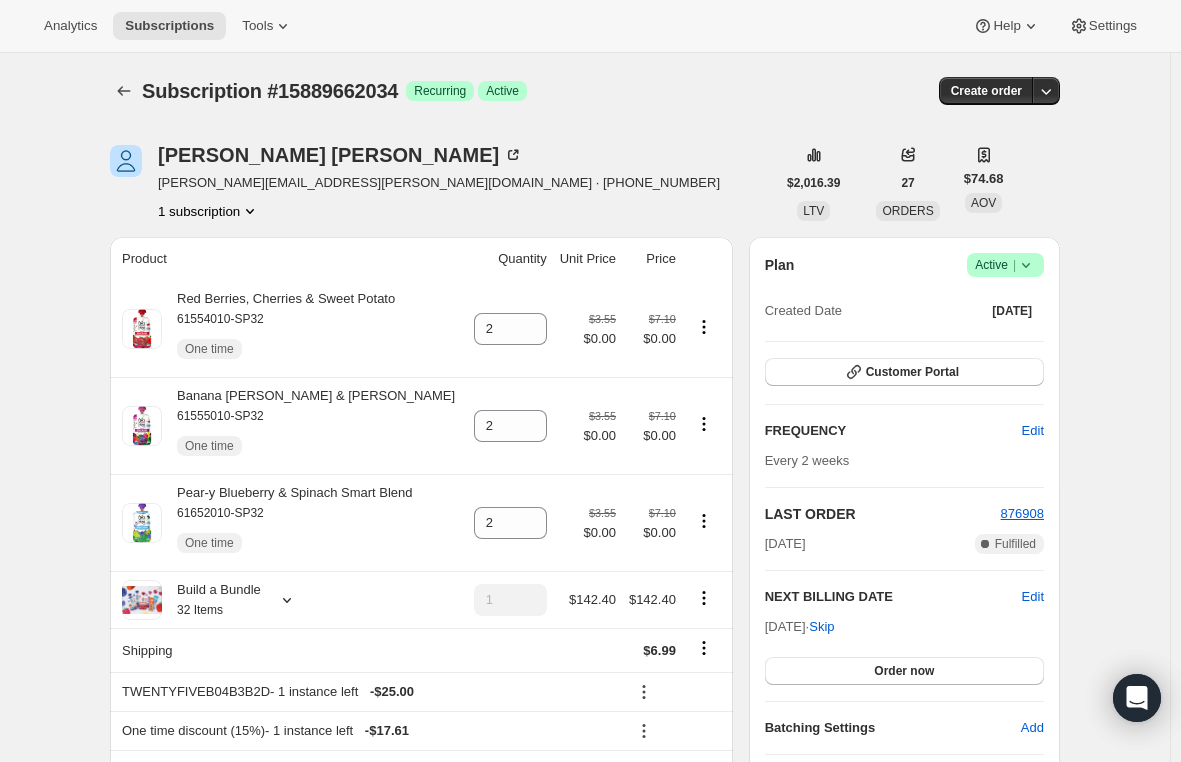 drag, startPoint x: 159, startPoint y: 33, endPoint x: 131, endPoint y: 1, distance: 42.520584 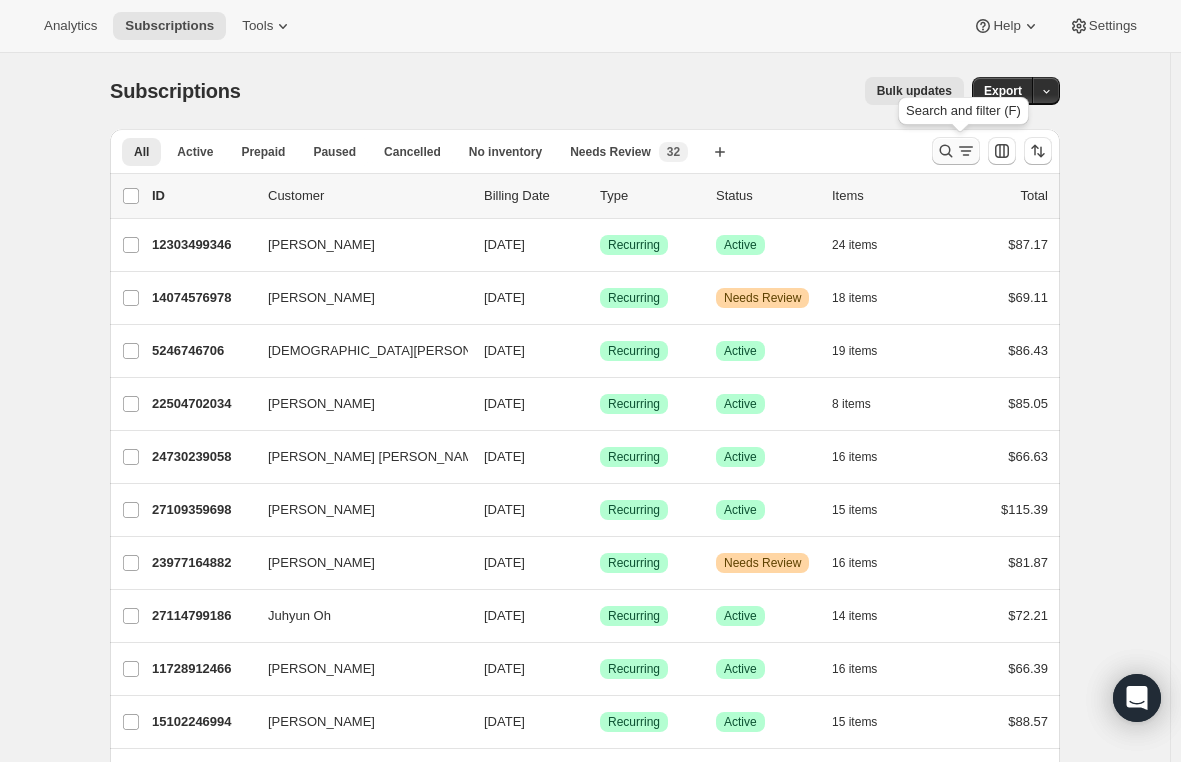 click 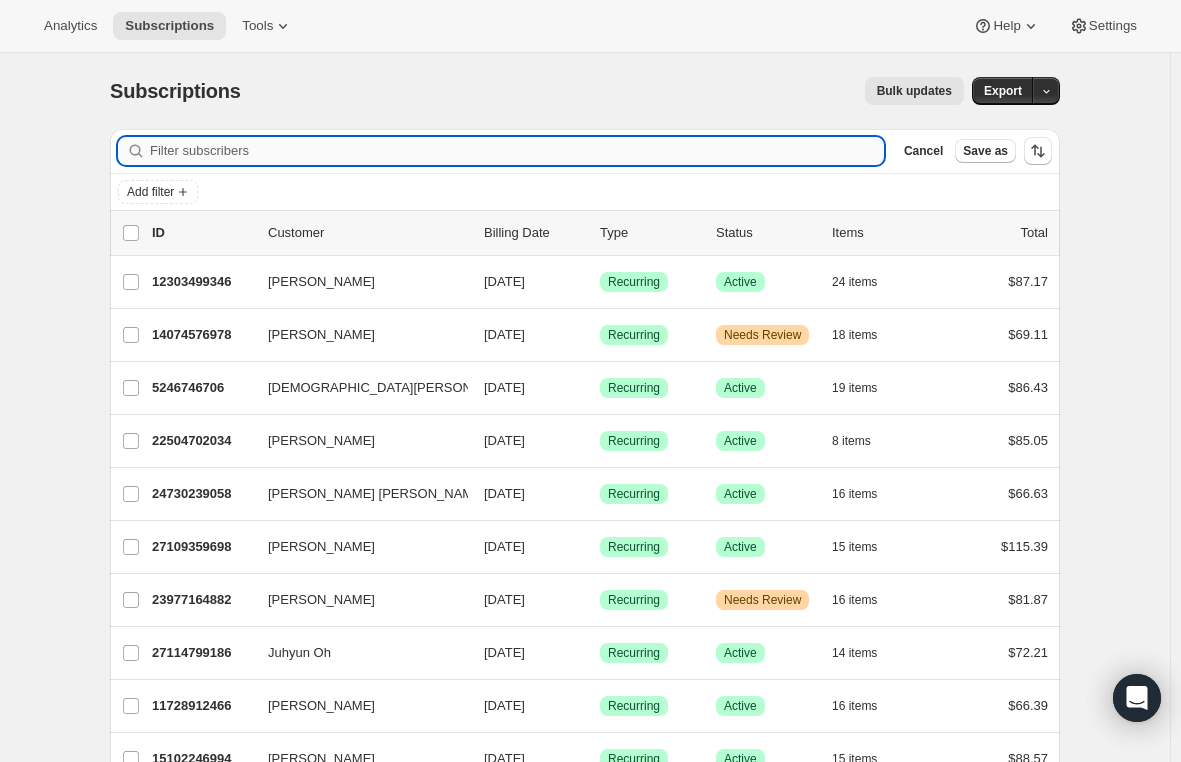 click on "Filter subscribers" at bounding box center [517, 151] 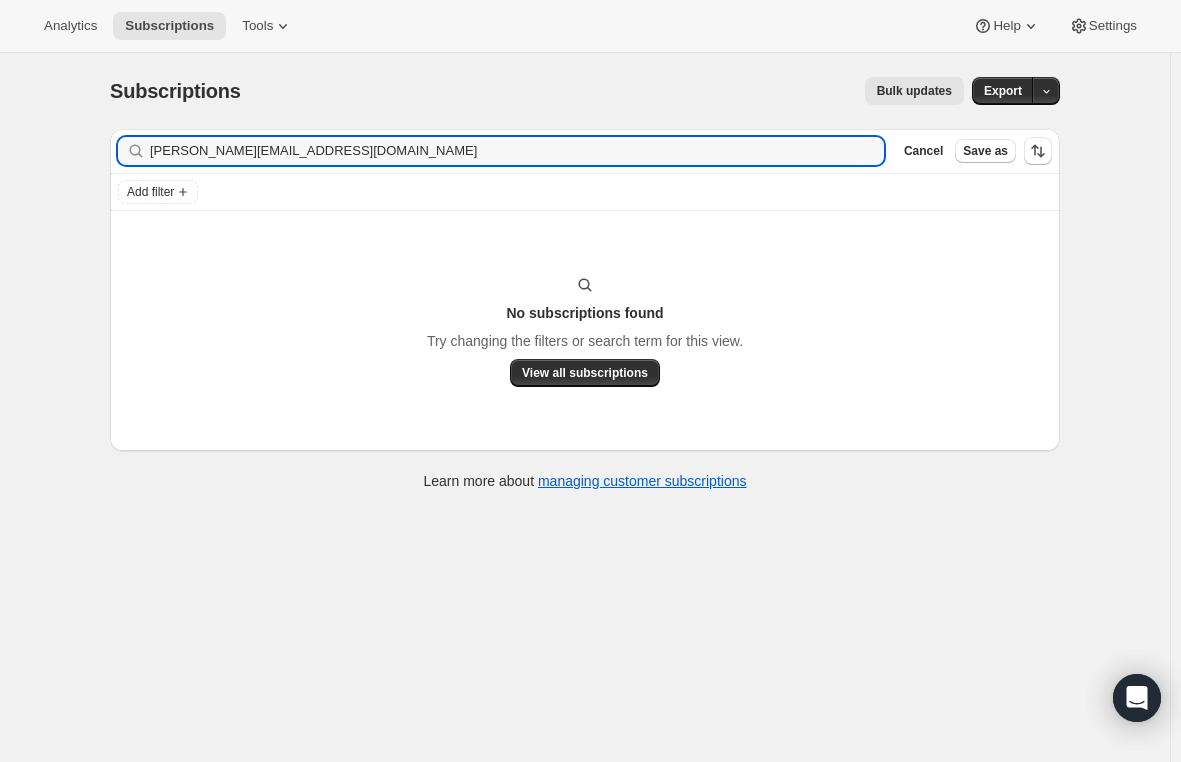 drag, startPoint x: 355, startPoint y: 145, endPoint x: 51, endPoint y: 156, distance: 304.19894 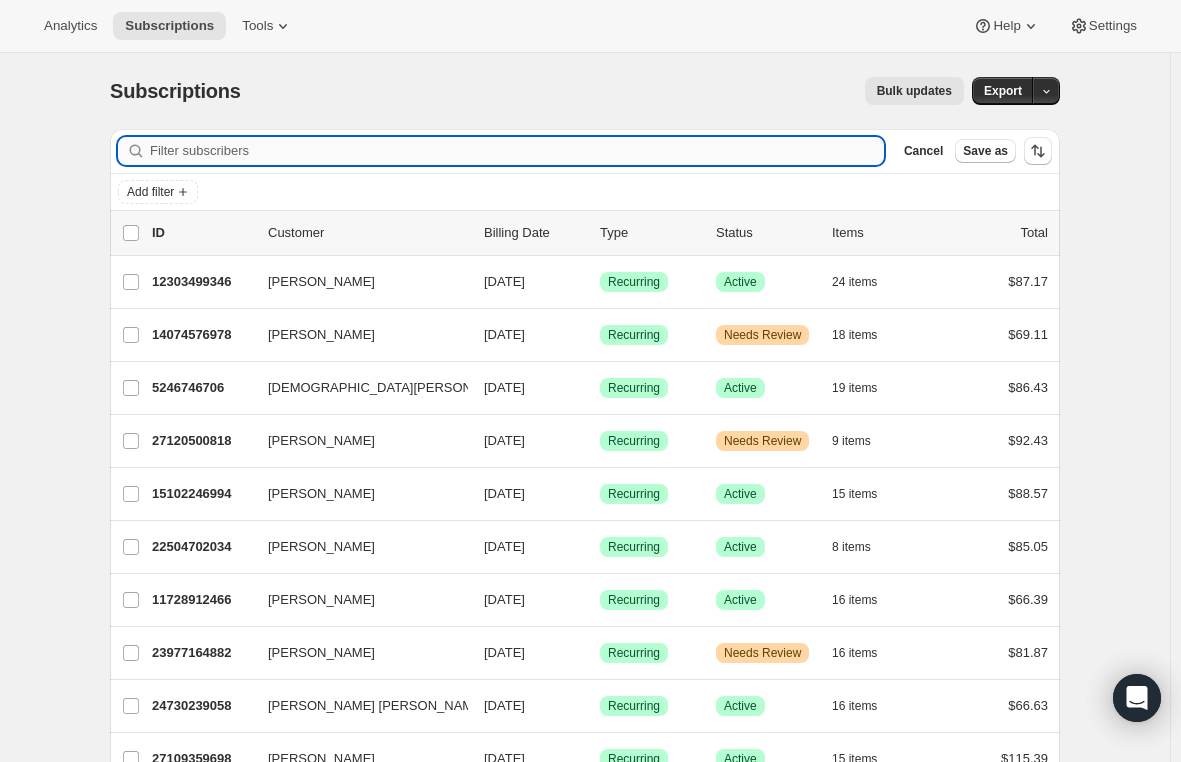 click on "Filter subscribers" at bounding box center (517, 151) 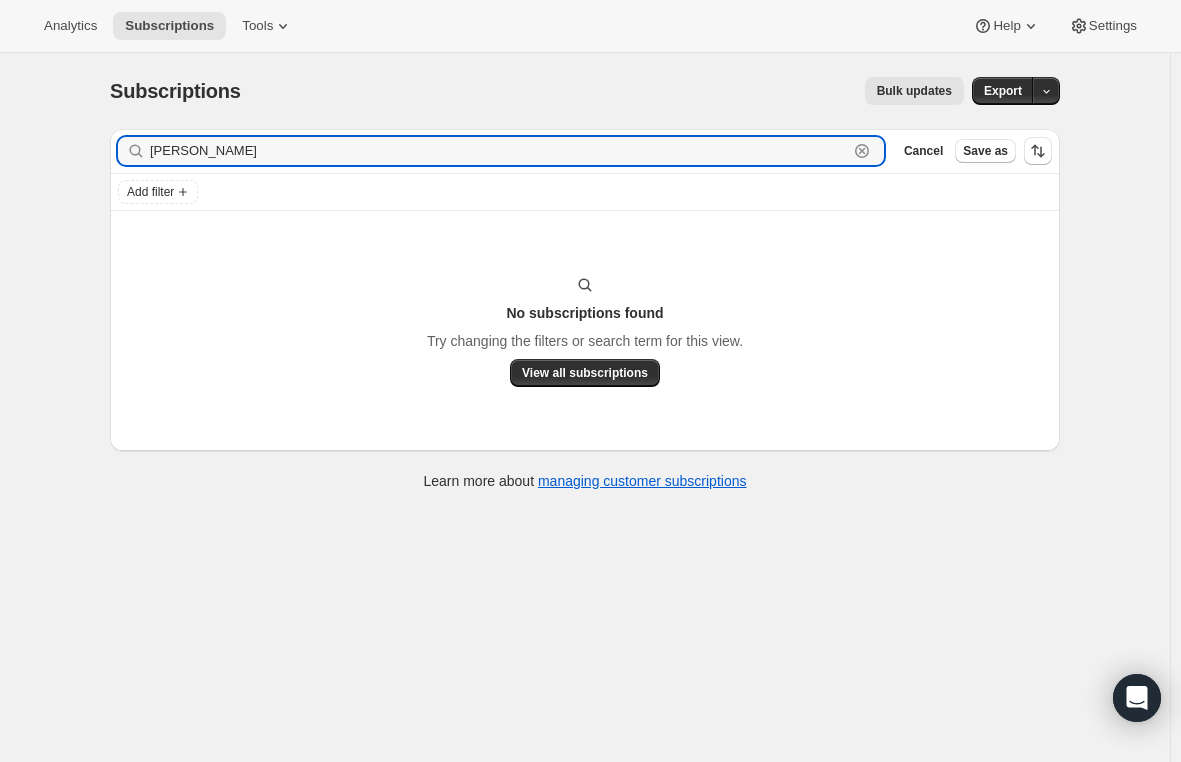 drag, startPoint x: 204, startPoint y: 149, endPoint x: 47, endPoint y: 147, distance: 157.01274 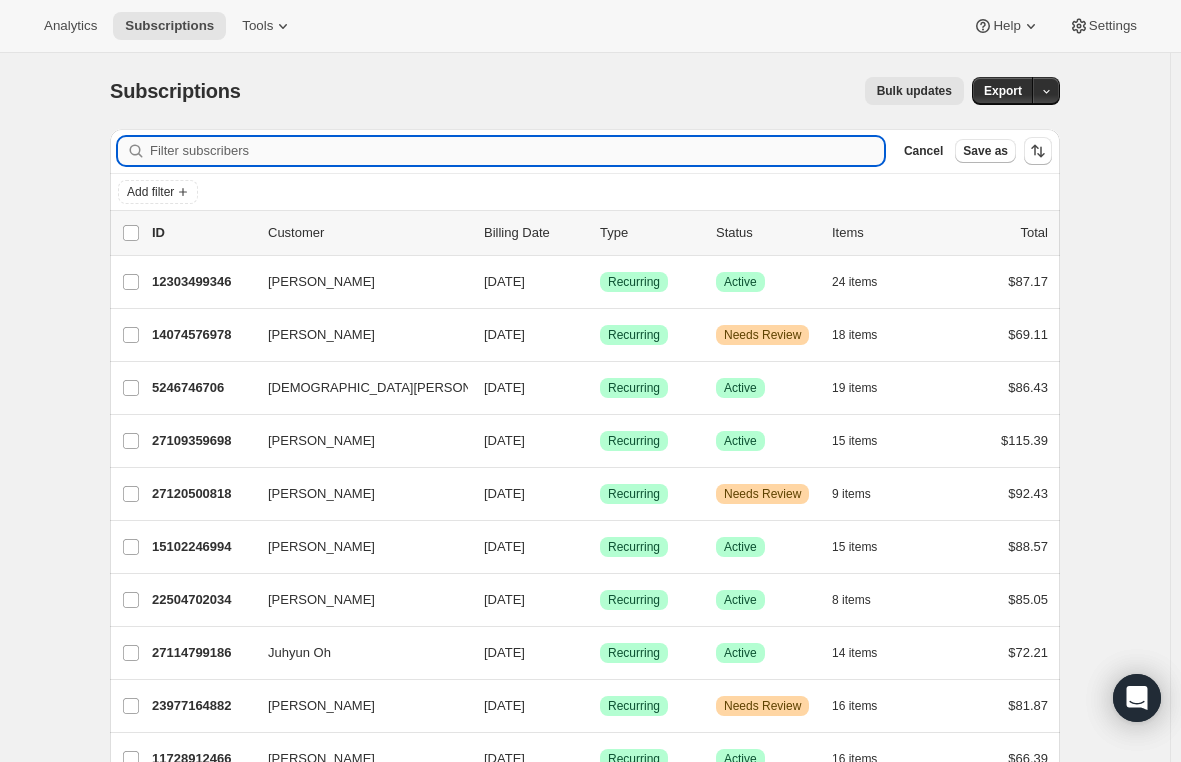 click on "Filter subscribers" at bounding box center (517, 151) 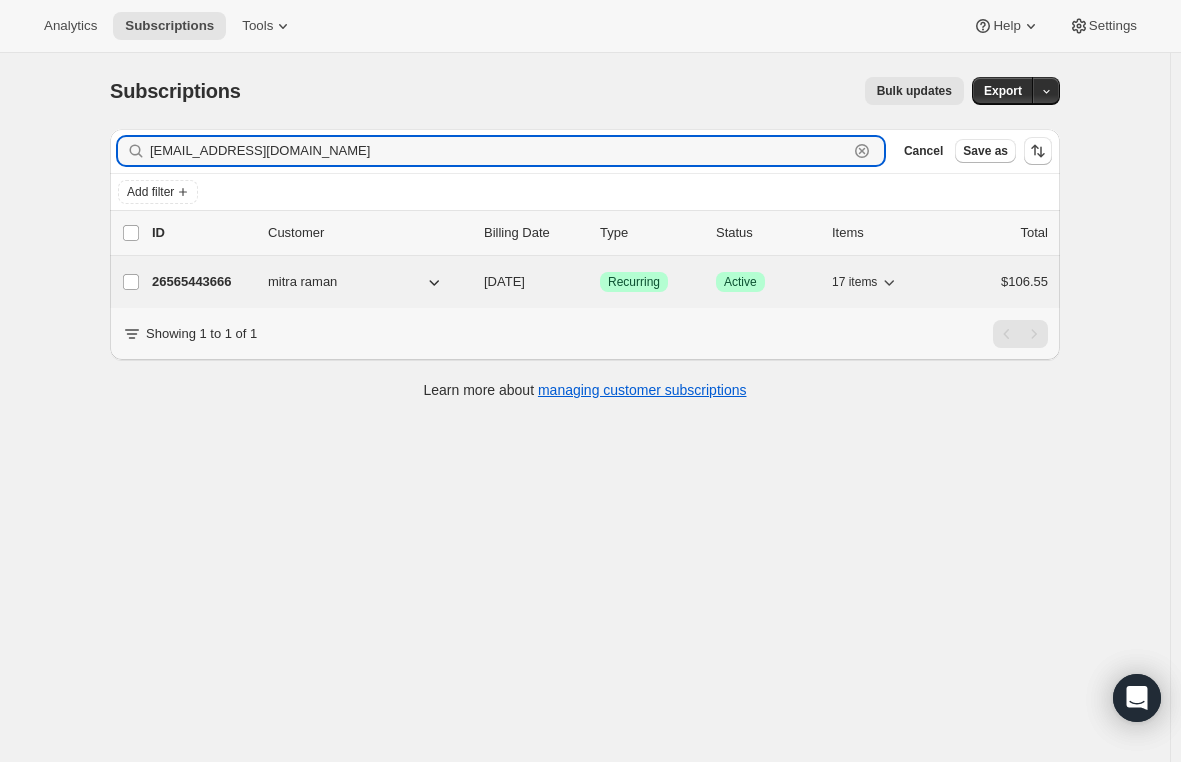 type on "[EMAIL_ADDRESS][DOMAIN_NAME]" 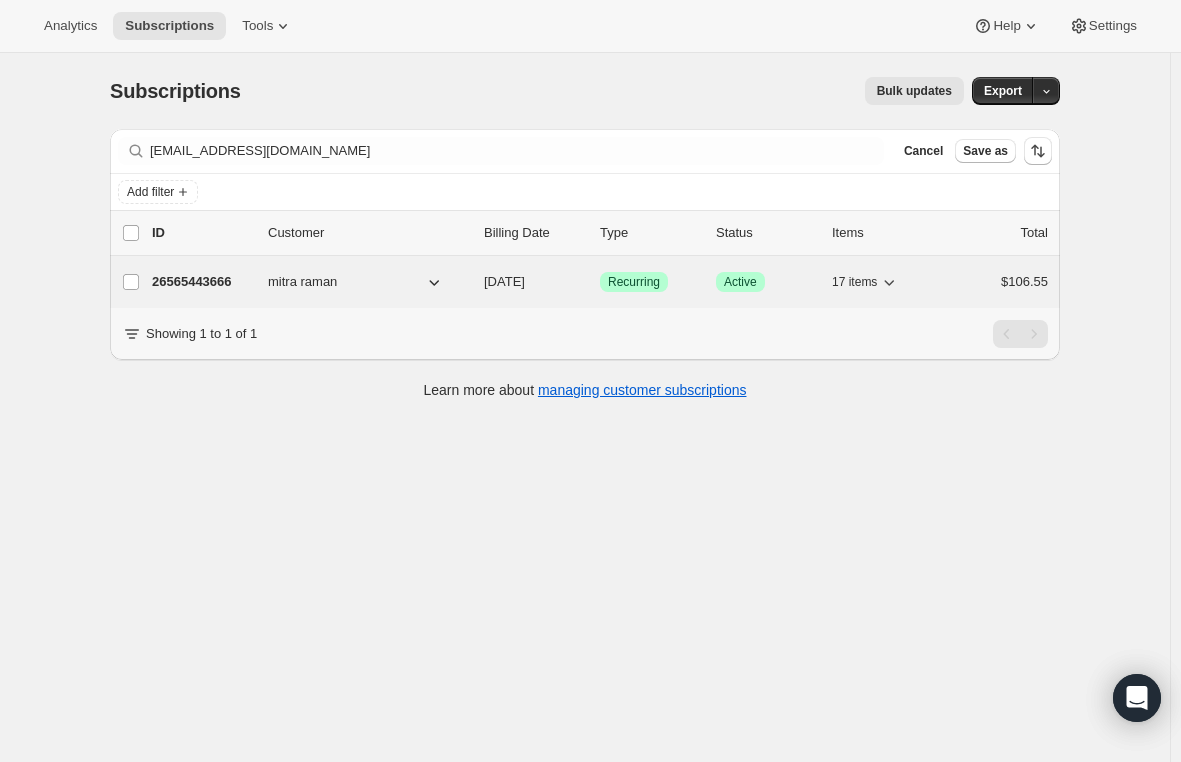 click on "26565443666" at bounding box center [202, 282] 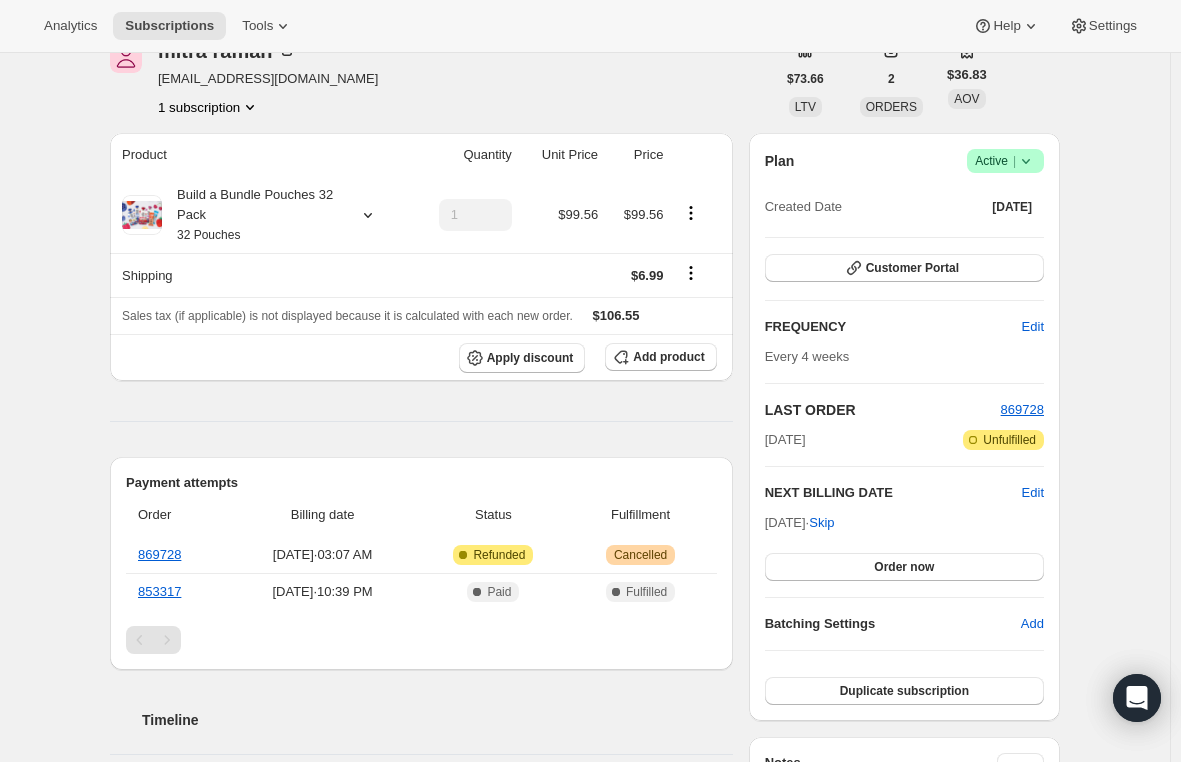 scroll, scrollTop: 0, scrollLeft: 0, axis: both 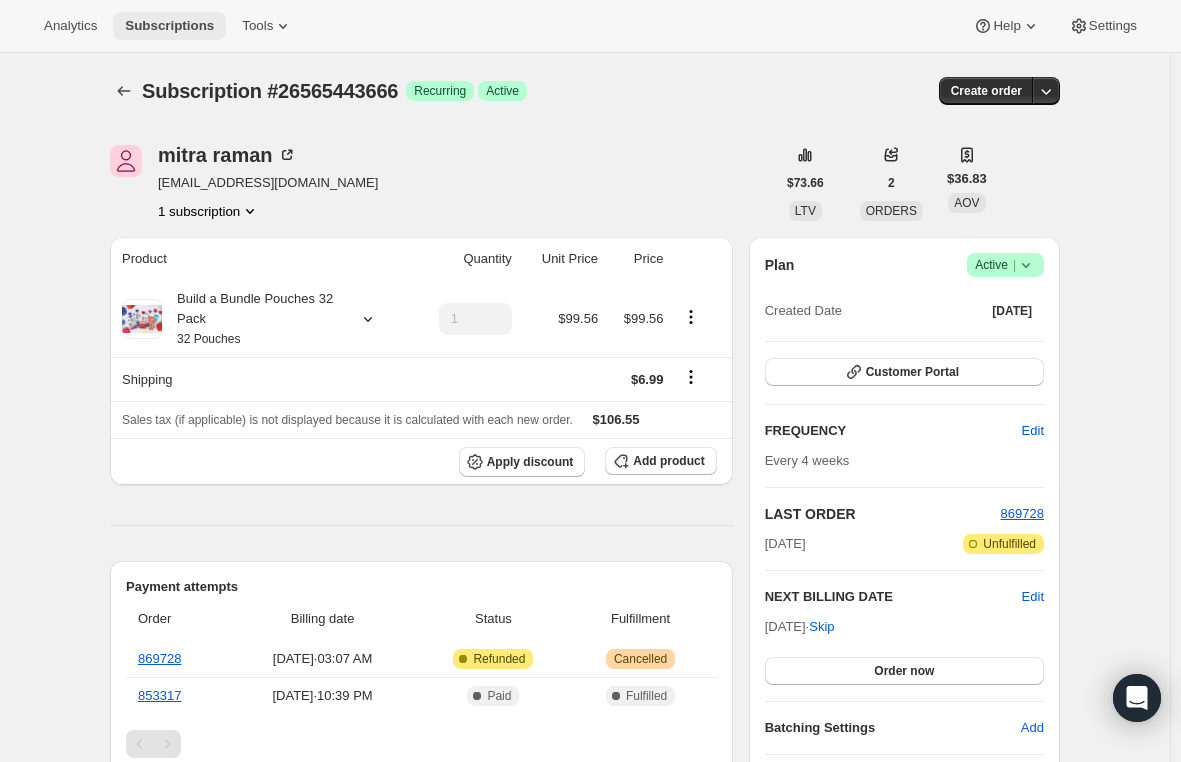 click on "Subscriptions" at bounding box center [169, 26] 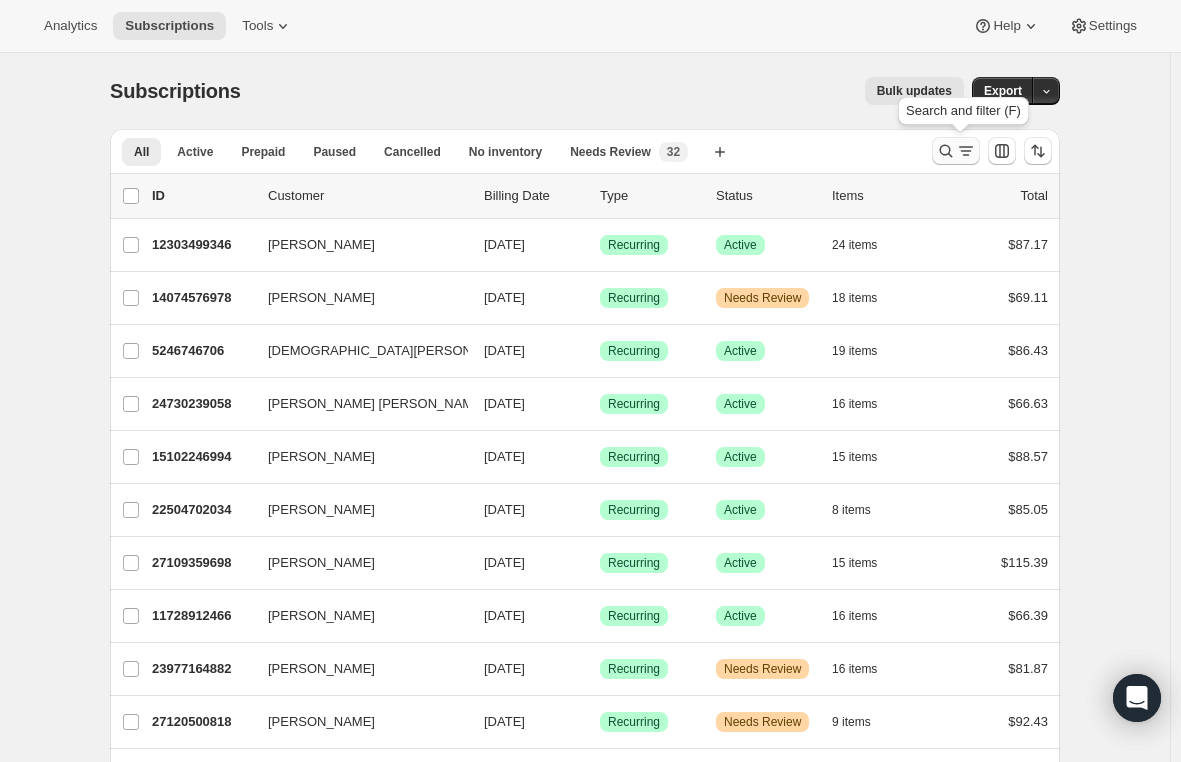 click 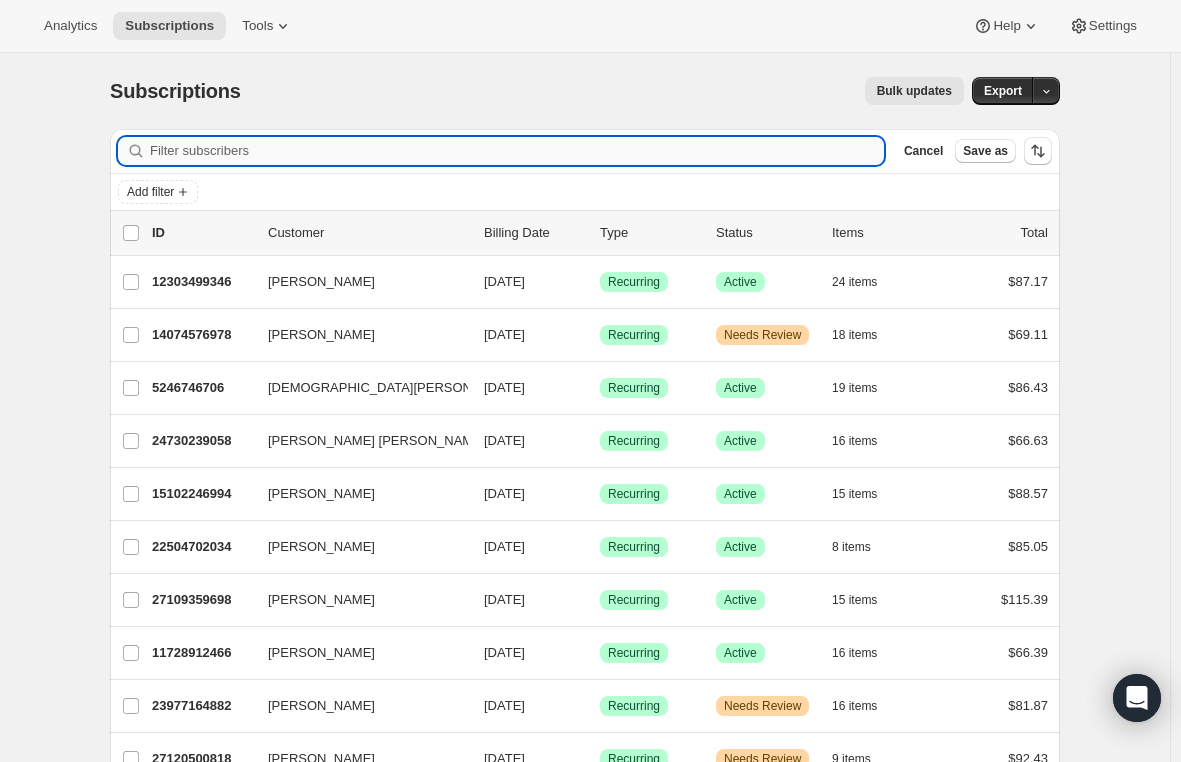 click on "Filter subscribers" at bounding box center [517, 151] 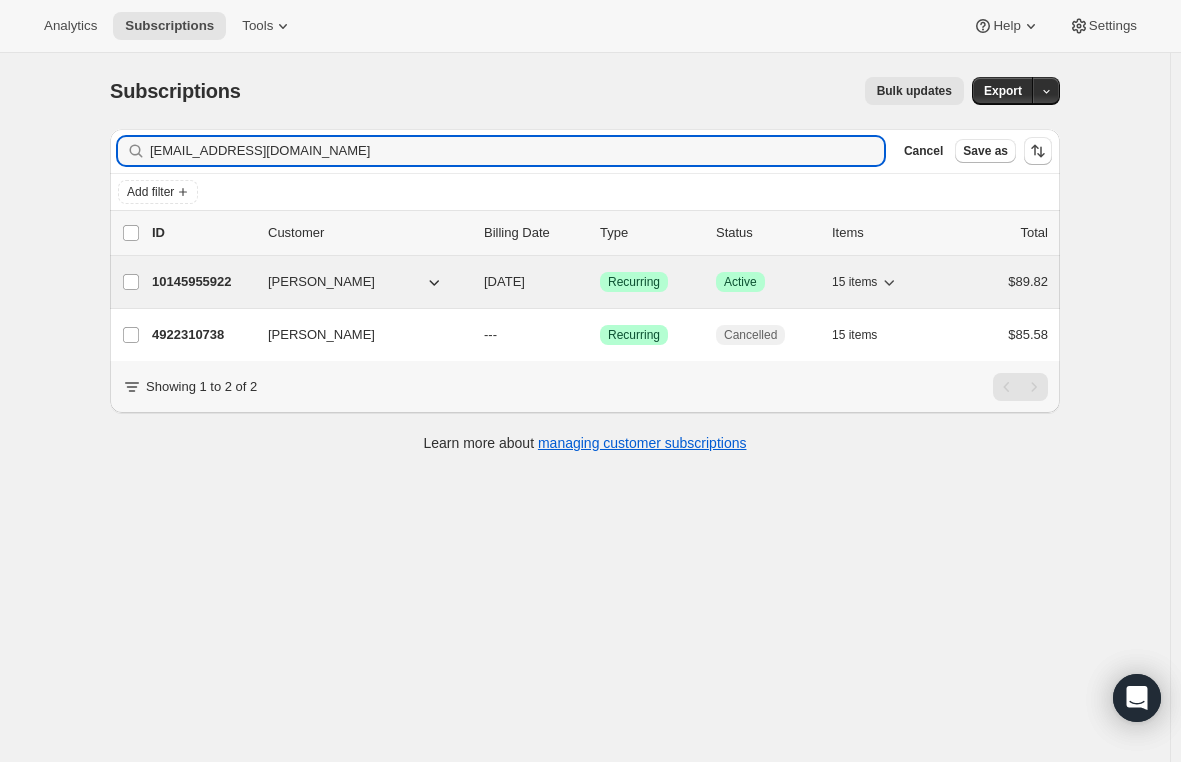 type on "tsarge16@yahoo.com" 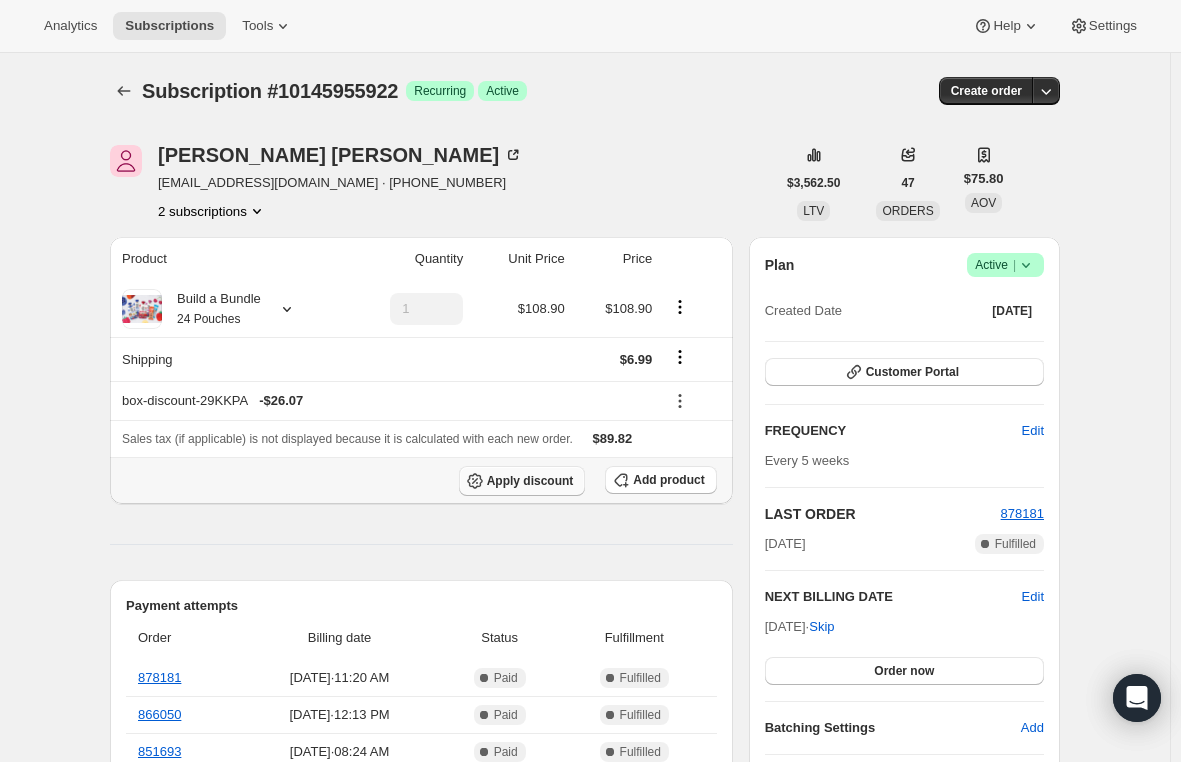 click on "Apply discount" at bounding box center [530, 481] 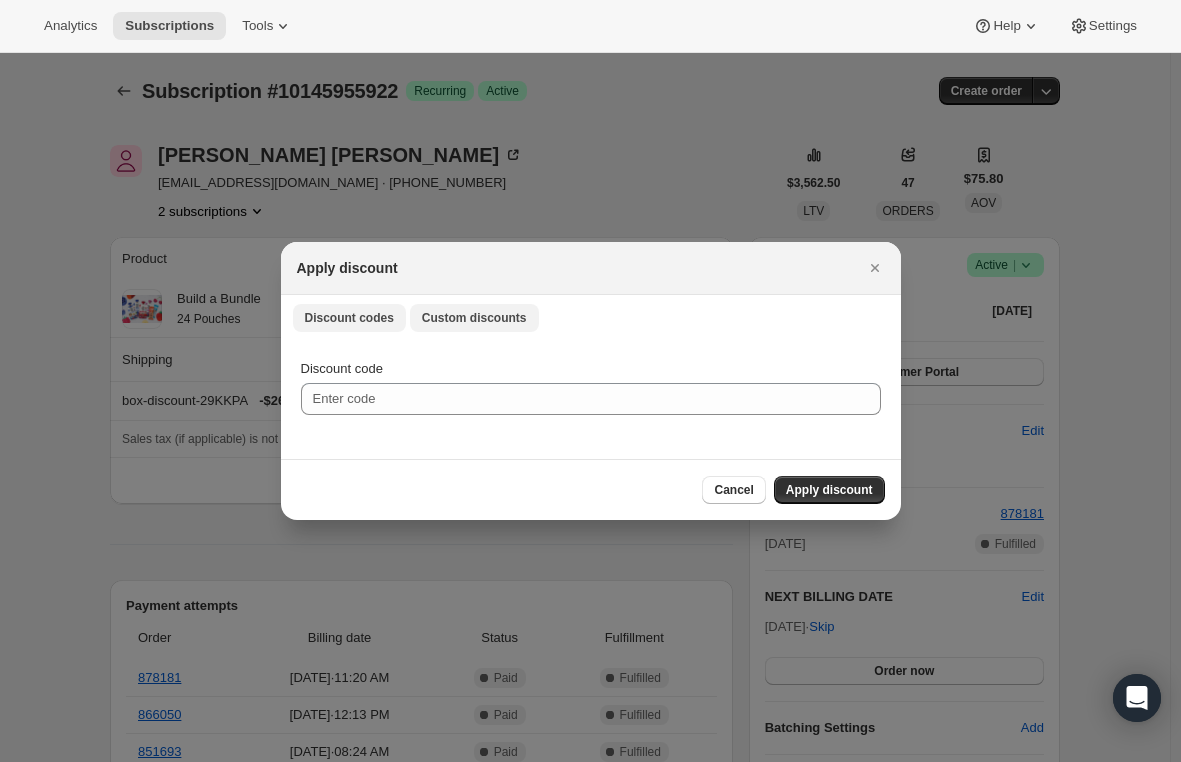 click on "Custom discounts" at bounding box center [474, 318] 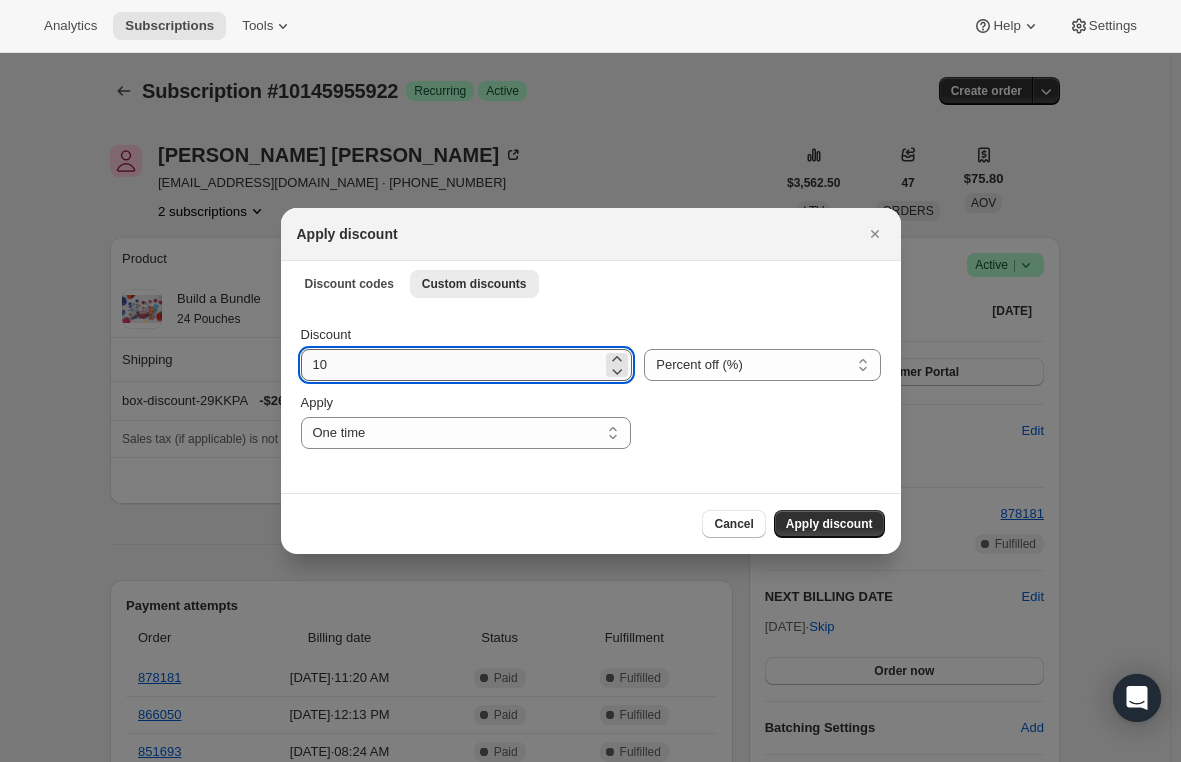 click on "10" at bounding box center [452, 365] 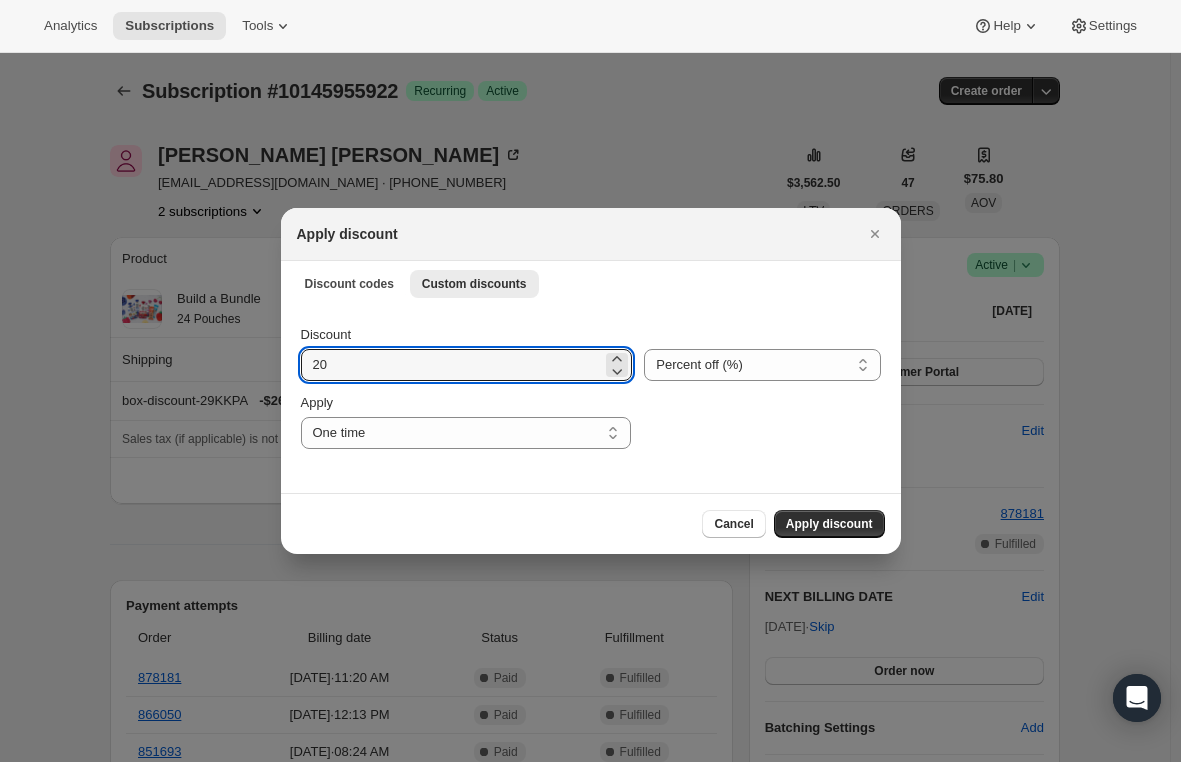 type on "20" 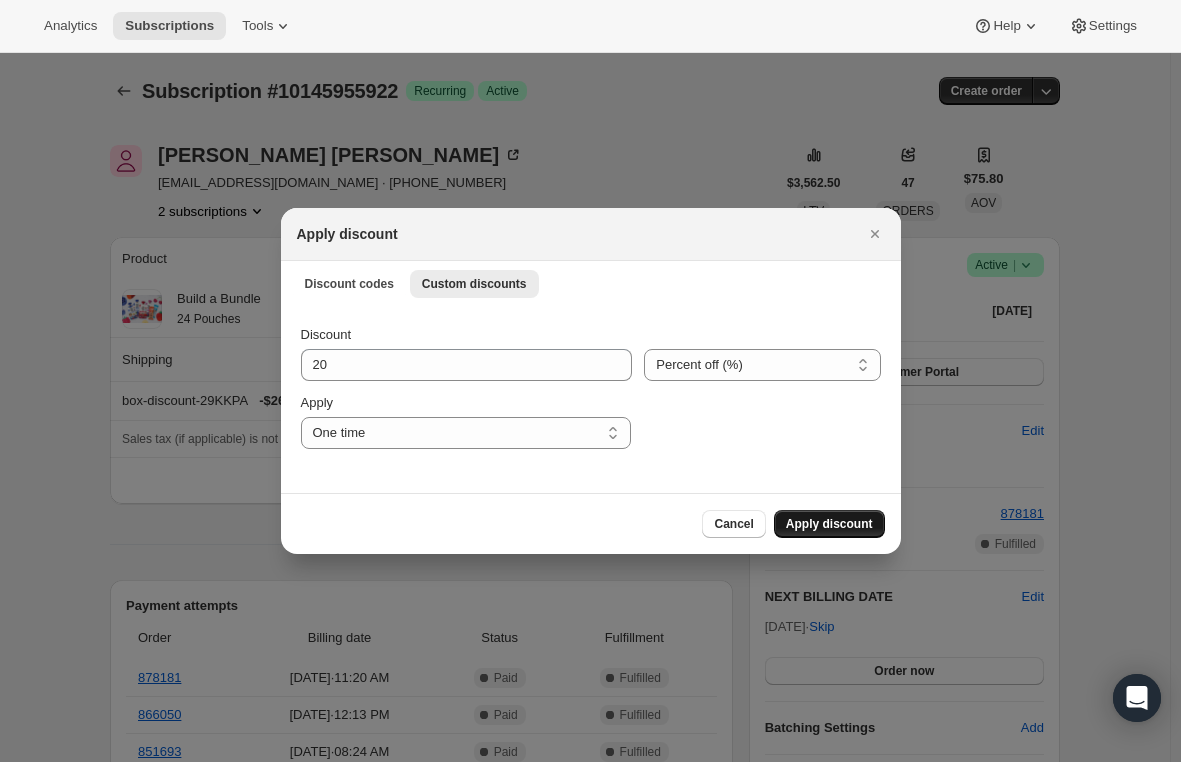 click on "Apply discount" at bounding box center (829, 524) 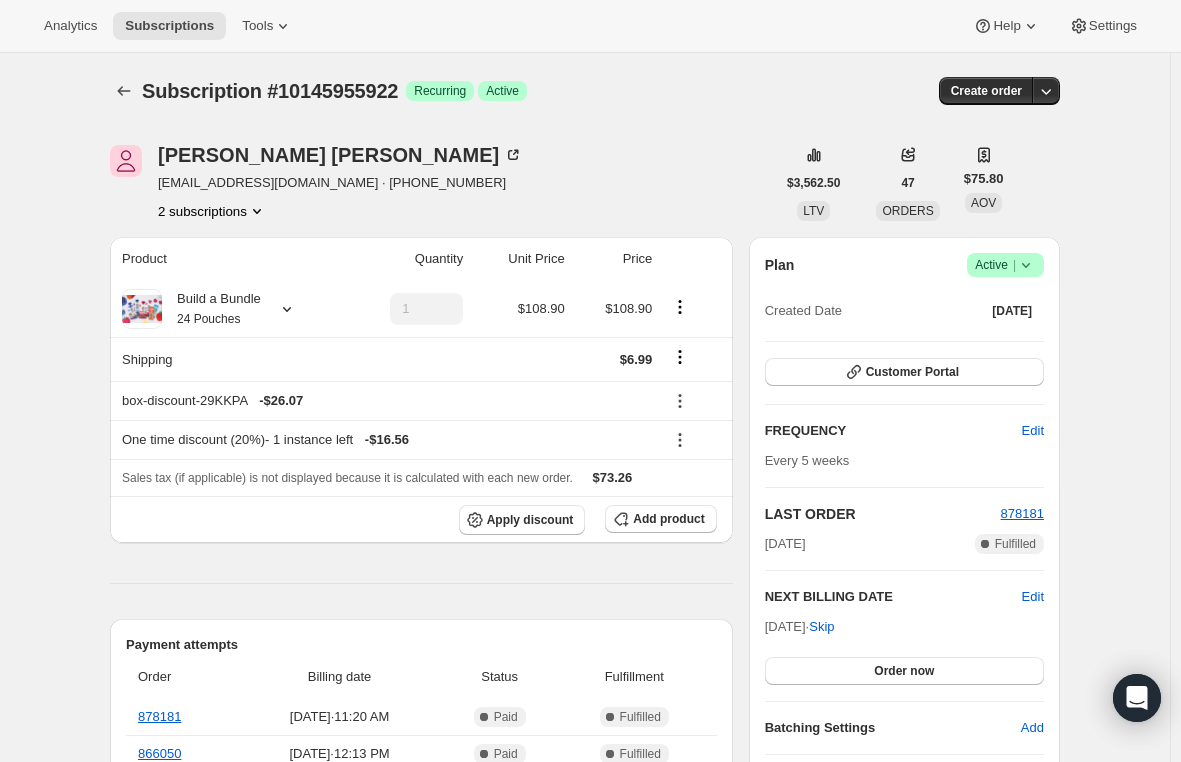 click on "Subscription #10145955922. This page is ready Subscription #10145955922 Success Recurring Success Active Create order Tara   Liseno tsarge16@yahoo.com · +15089636038 2 subscriptions $3,562.50 LTV 47 ORDERS $75.80 AOV Product Quantity Unit Price Price Build a Bundle 24 Pouches 1 $108.90 $108.90 Shipping $6.99 box-discount-29KKPA   - $26.07 One time discount (20%)  - 1 instance left   - $16.56 Sales tax (if applicable) is not displayed because it is calculated with each new order.   $73.26 Apply discount Add product Payment attempts Order Billing date Status Fulfillment 878181 Jul 25, 2025  ·  11:20 AM  Complete Paid  Complete Fulfilled 866050 Jul 2, 2025  ·  12:13 PM  Complete Paid  Complete Fulfilled 851693 Jun 8, 2025  ·  08:24 AM  Complete Paid  Complete Fulfilled Timeline Jul 30, 2025 Valarie Blythe added 20% discount via Admin, which will apply to the next order.  09:57 AM Jul 25, 2025 Order processed successfully.  View order 11:20 AM 11:20 AM Jul 11, 2025 Shipping rate updated from  5.99 USD  to" at bounding box center (585, 1084) 